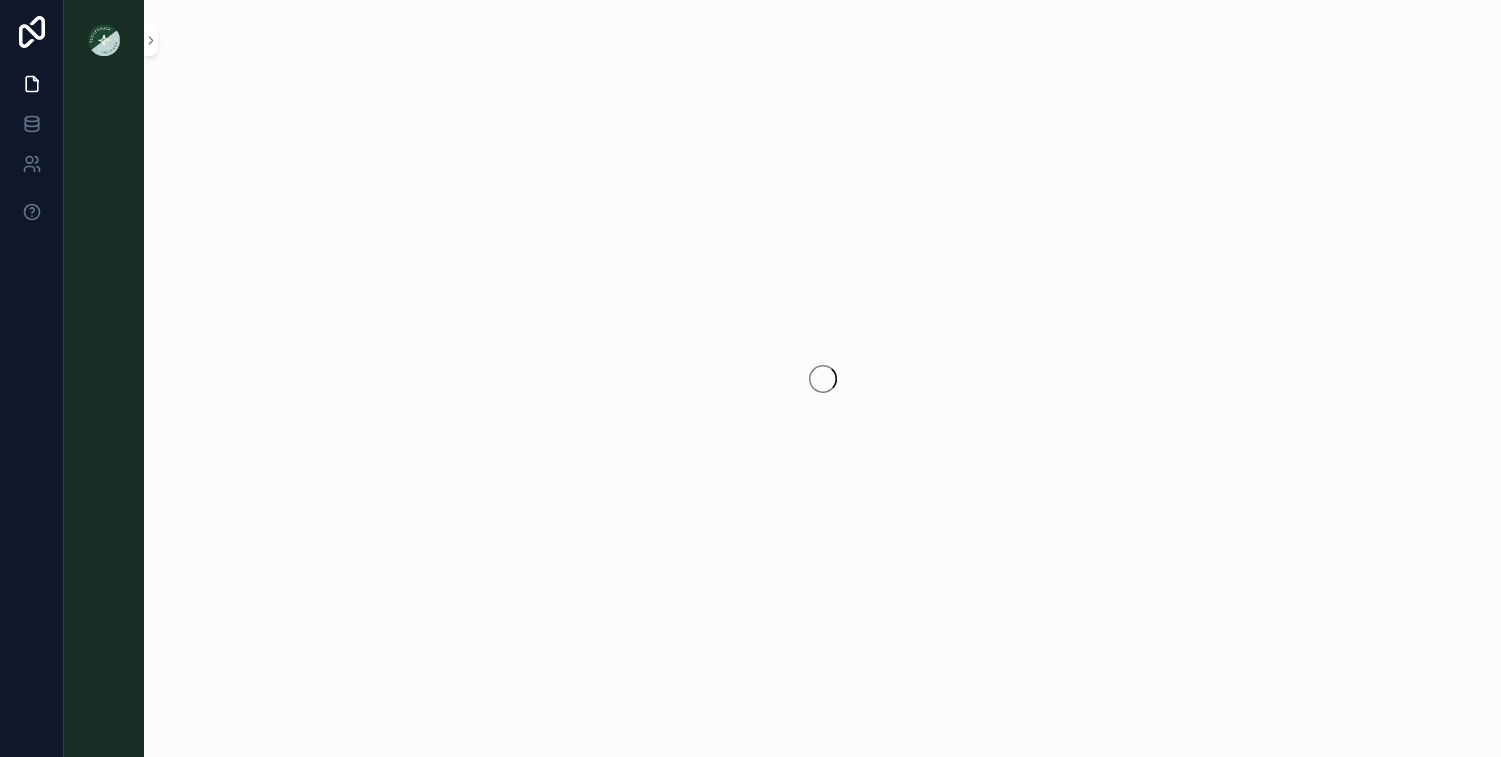 scroll, scrollTop: 0, scrollLeft: 0, axis: both 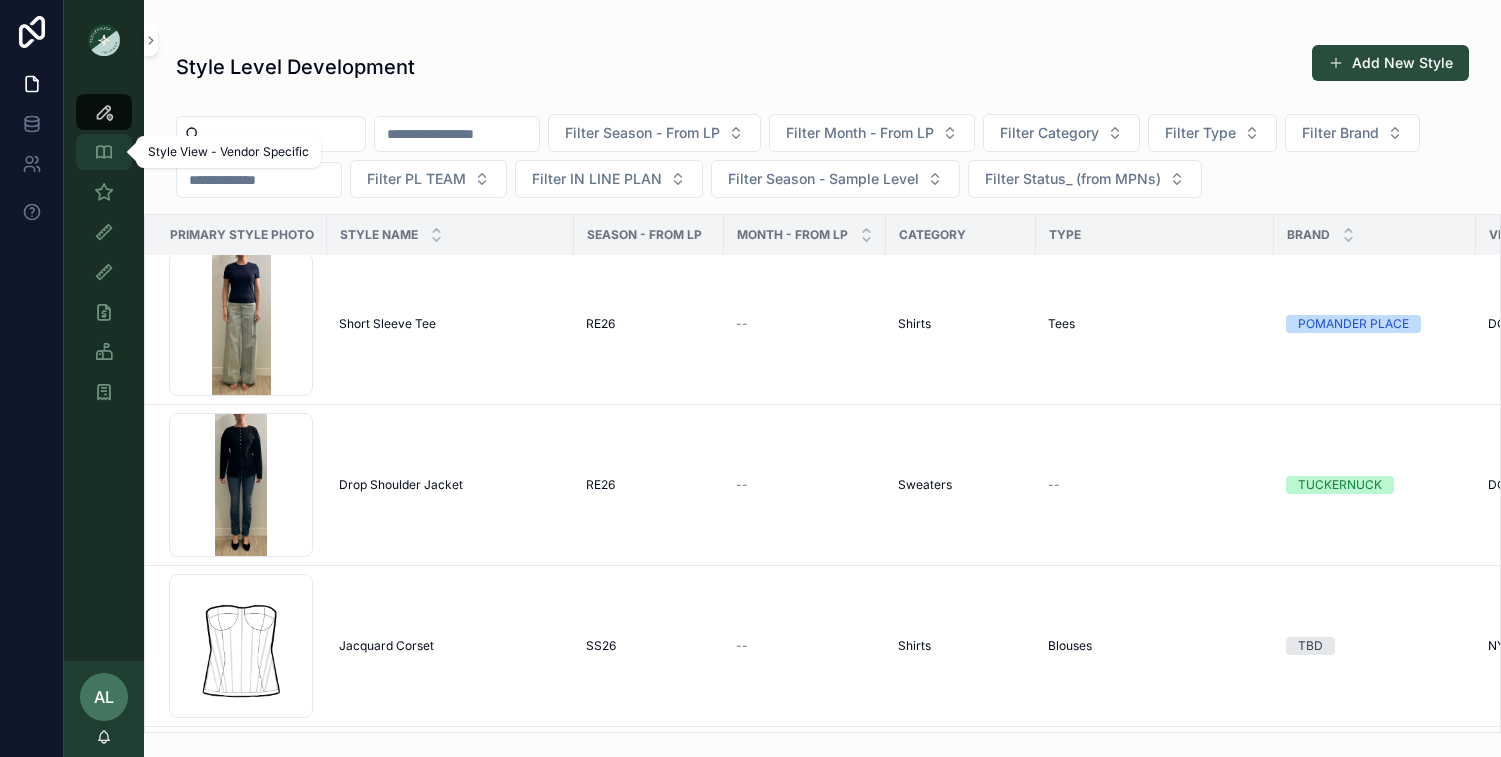 click at bounding box center [104, 152] 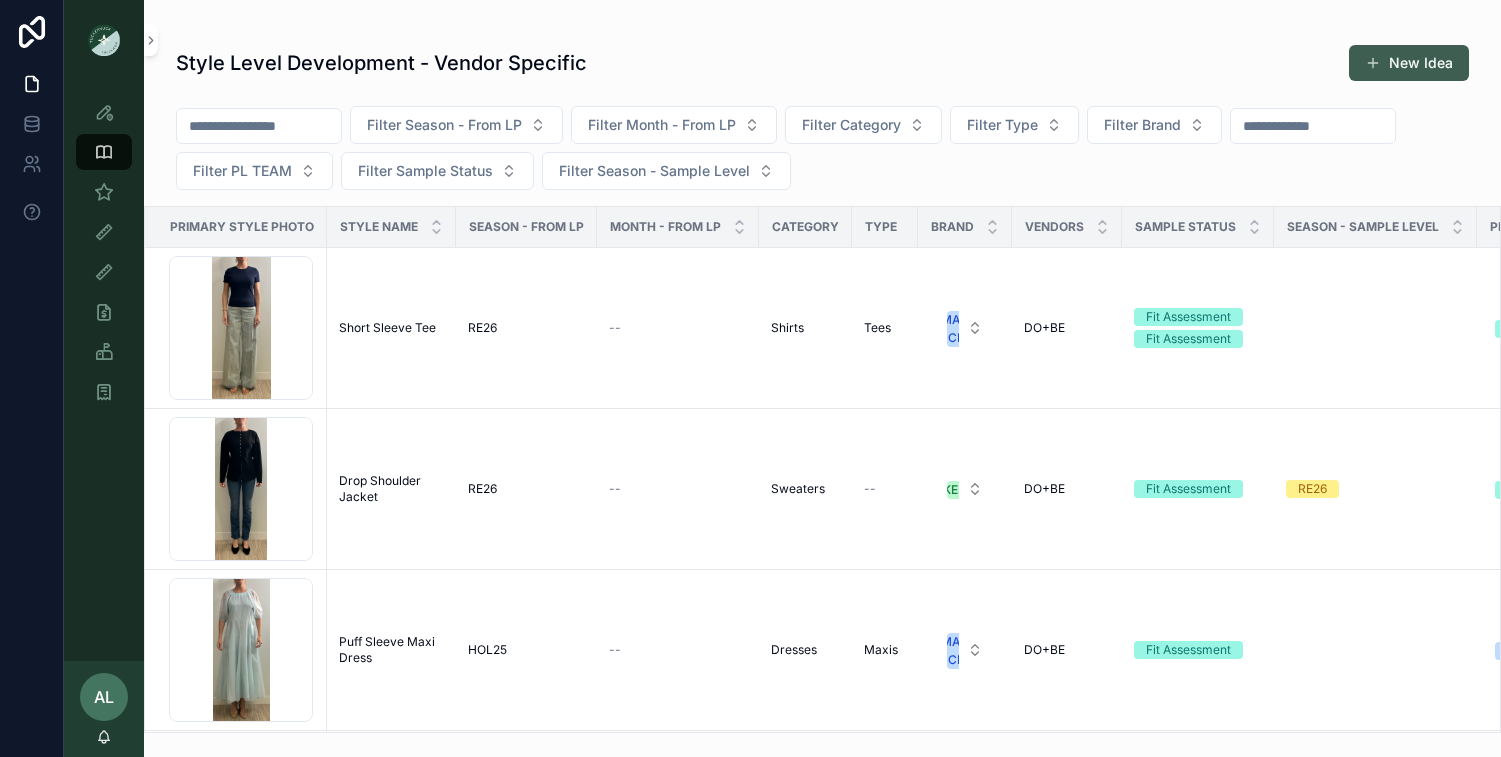 click on "New Idea" at bounding box center (1409, 63) 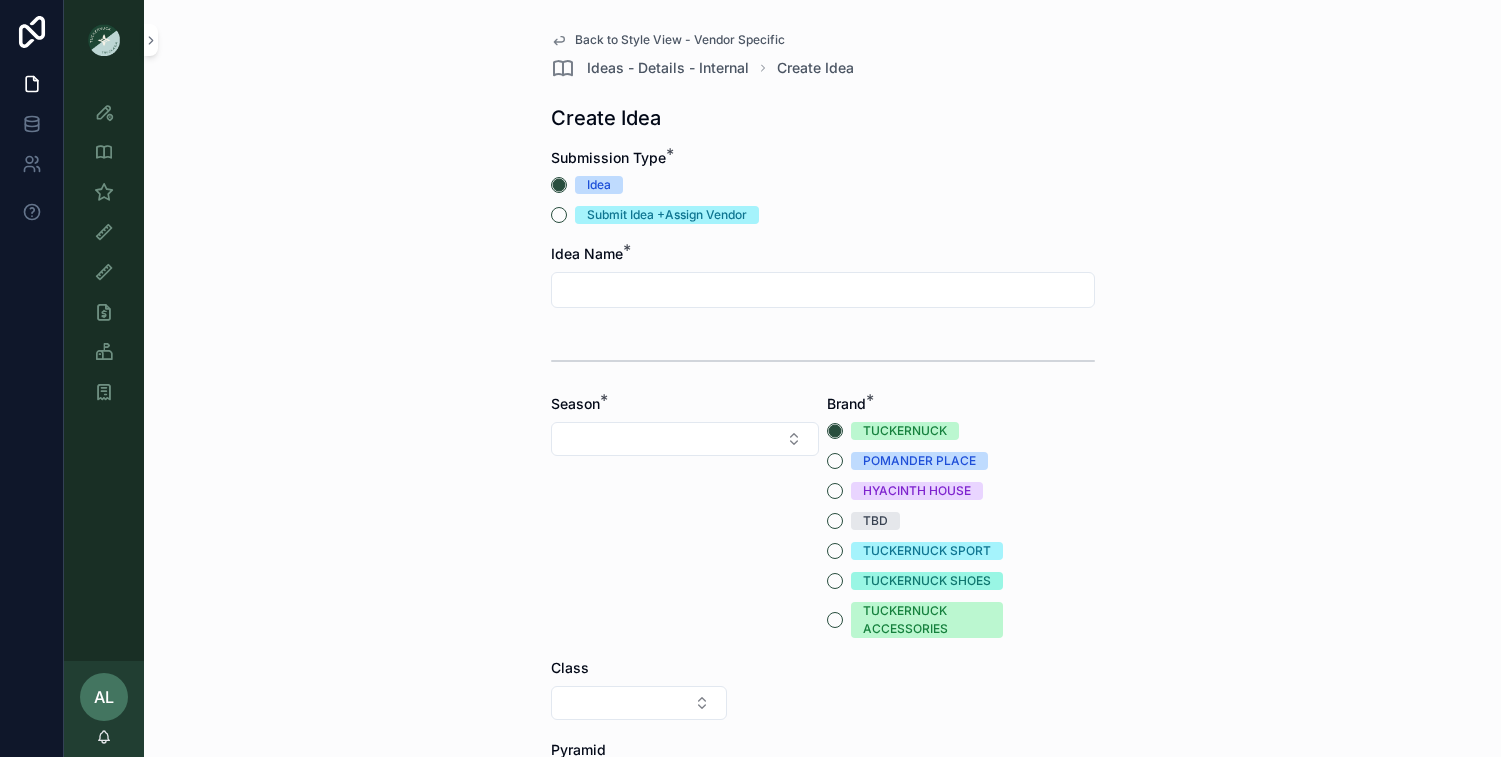 click at bounding box center [823, 290] 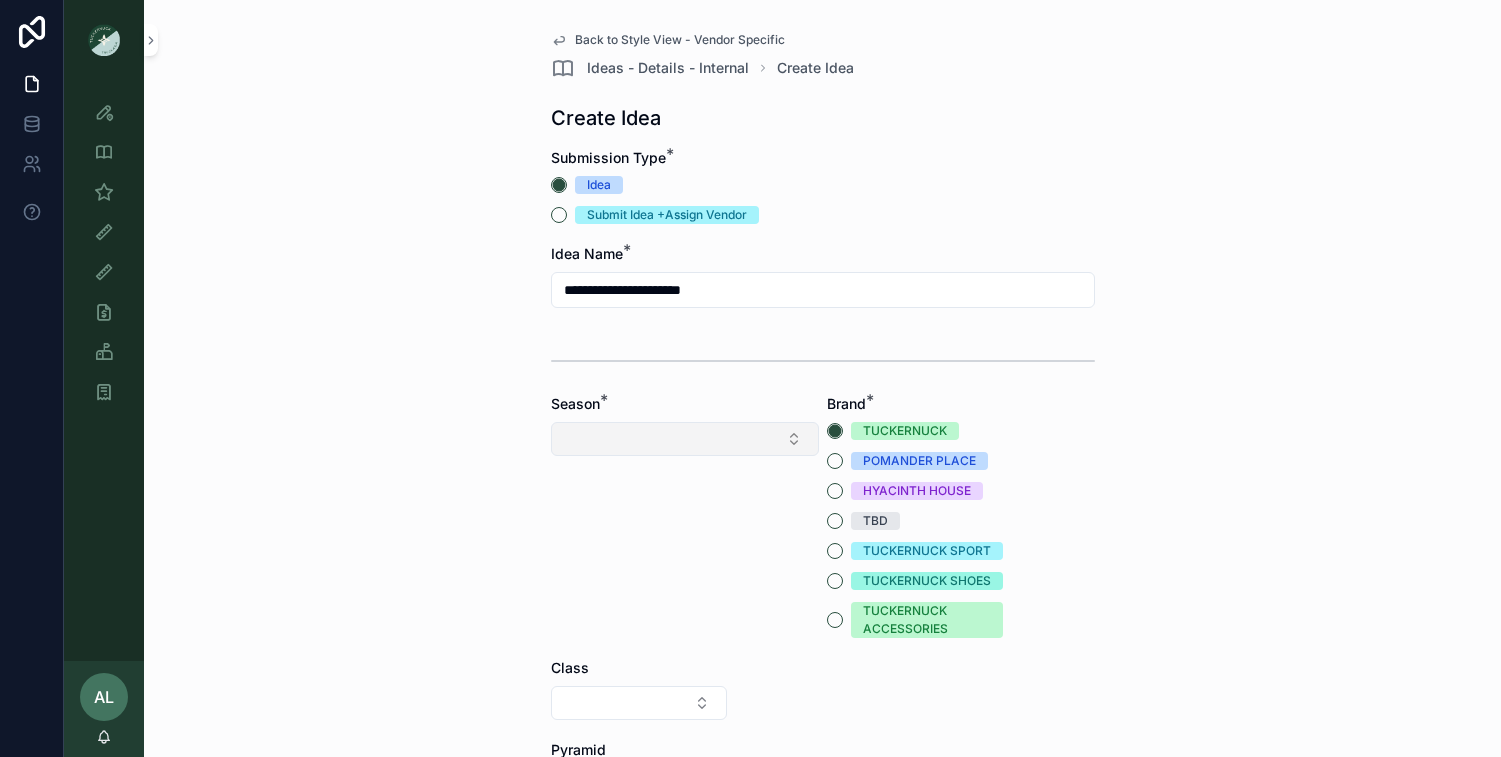 type on "**********" 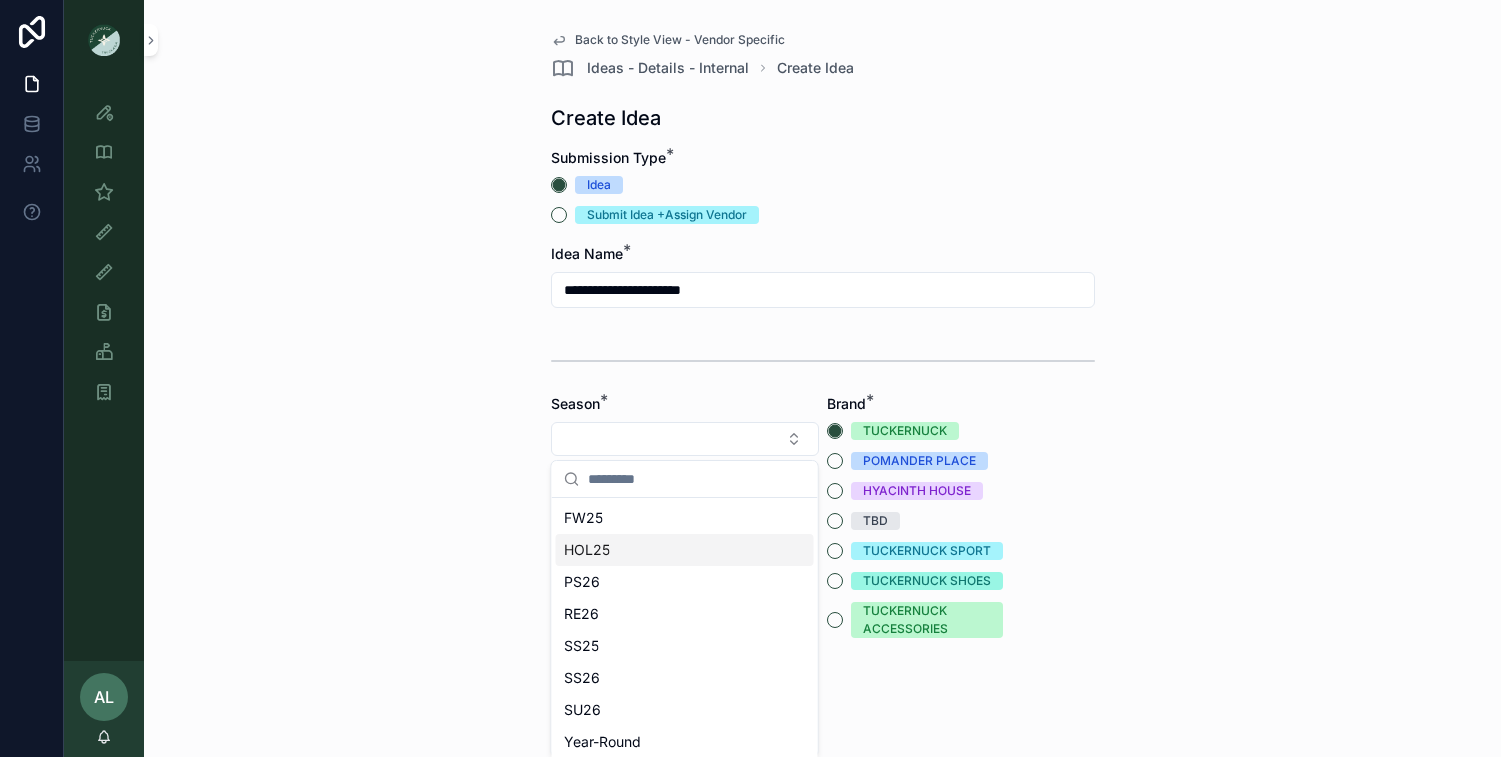click on "HOL25" at bounding box center (685, 550) 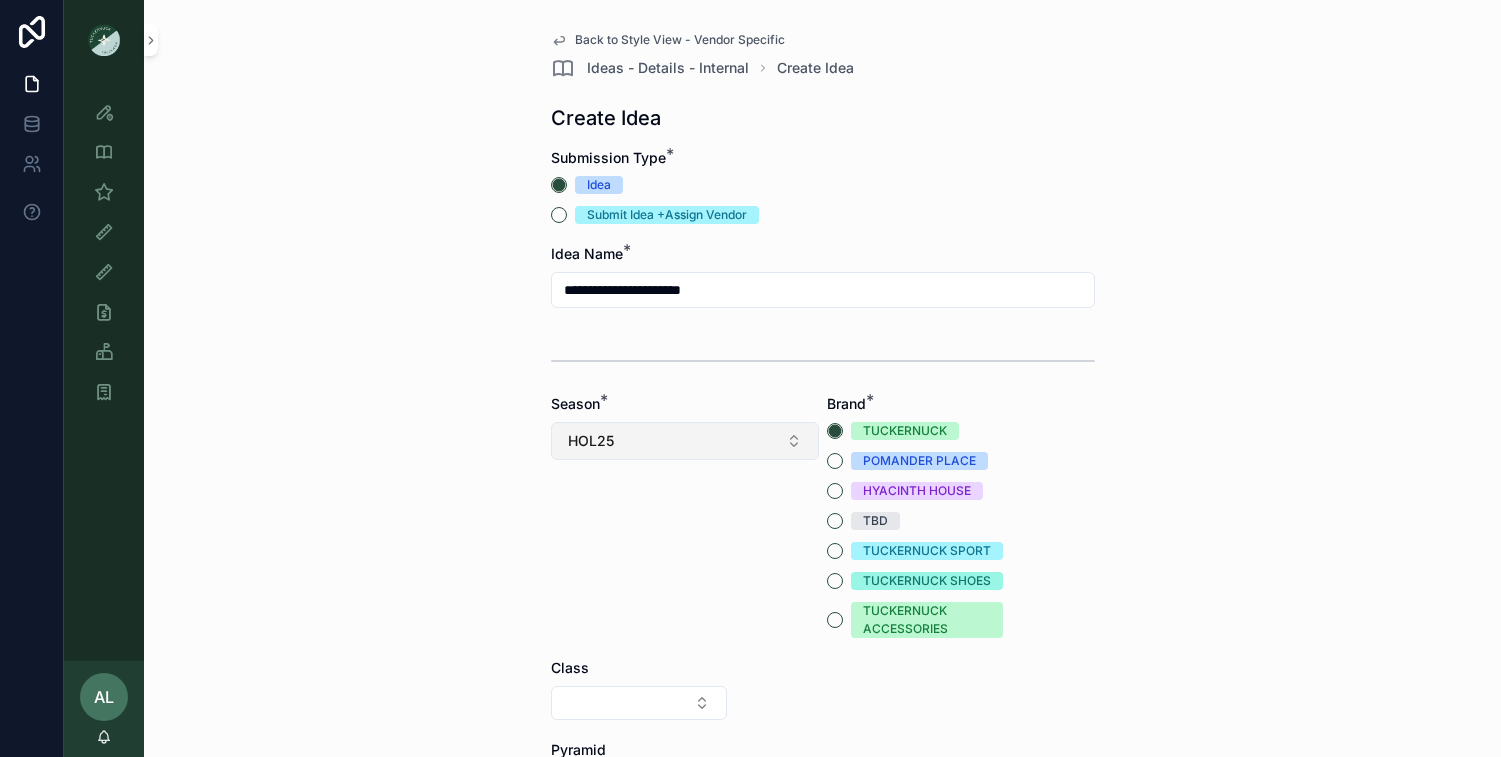 click on "HOL25" at bounding box center (685, 441) 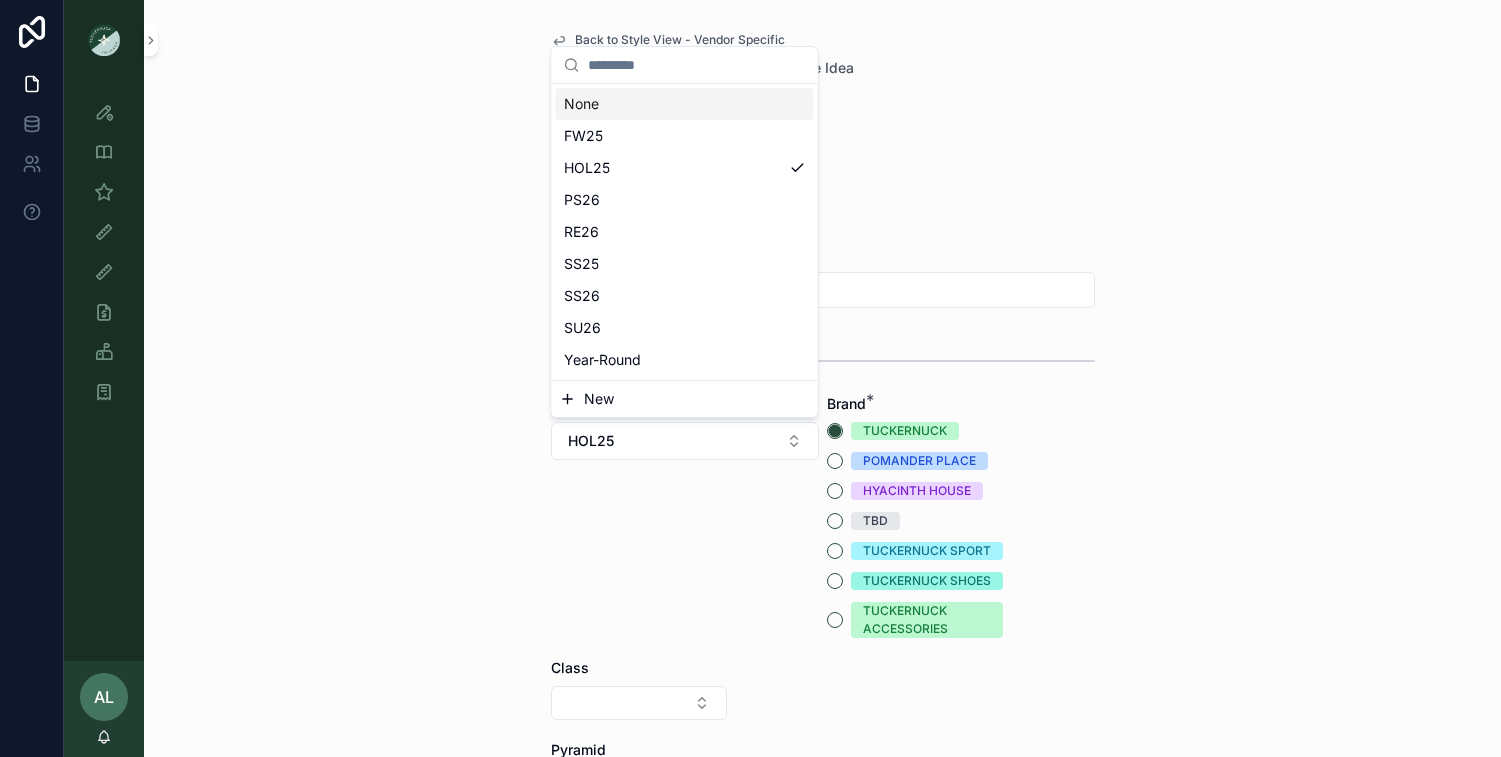 click on "**********" at bounding box center [782, 378] 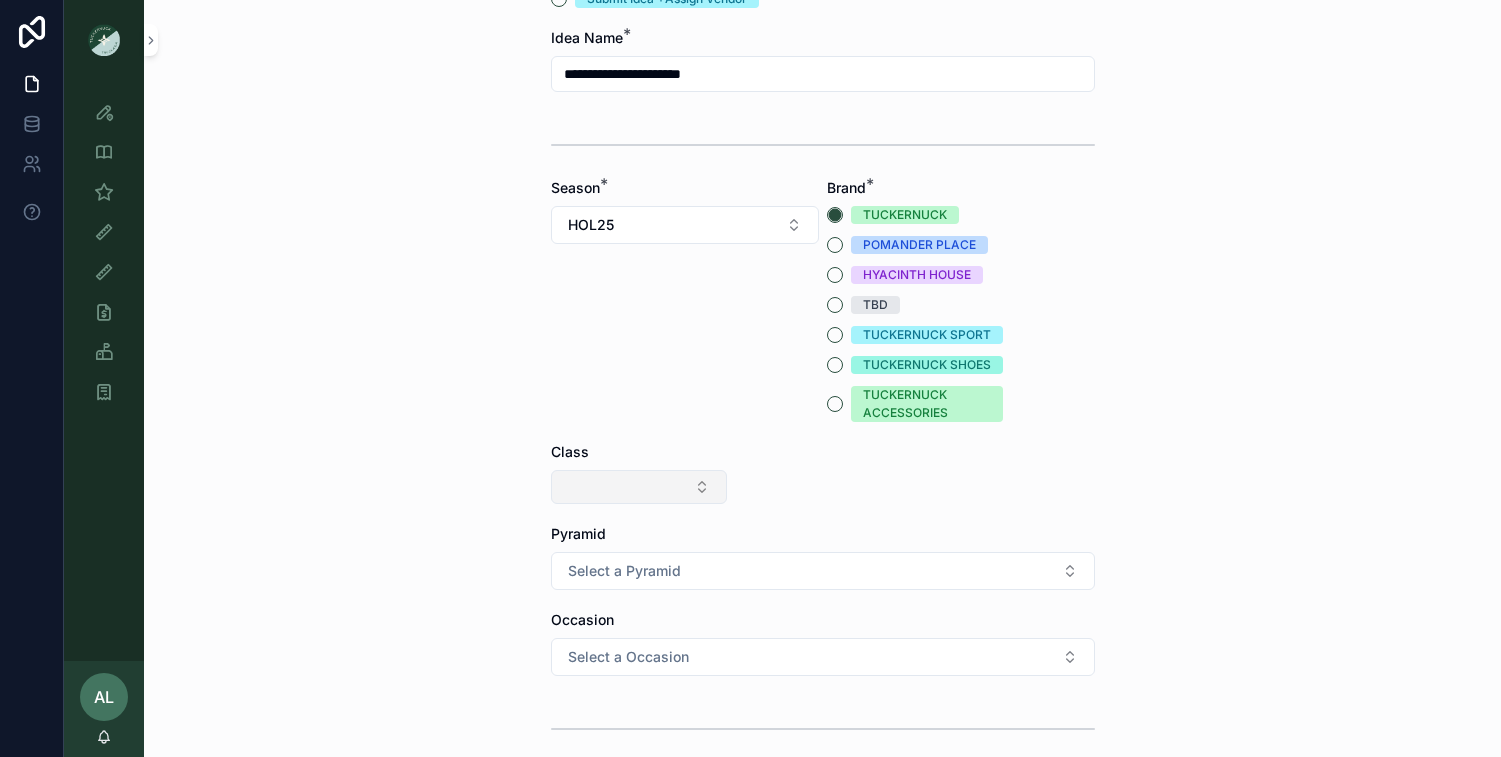 scroll, scrollTop: 241, scrollLeft: 0, axis: vertical 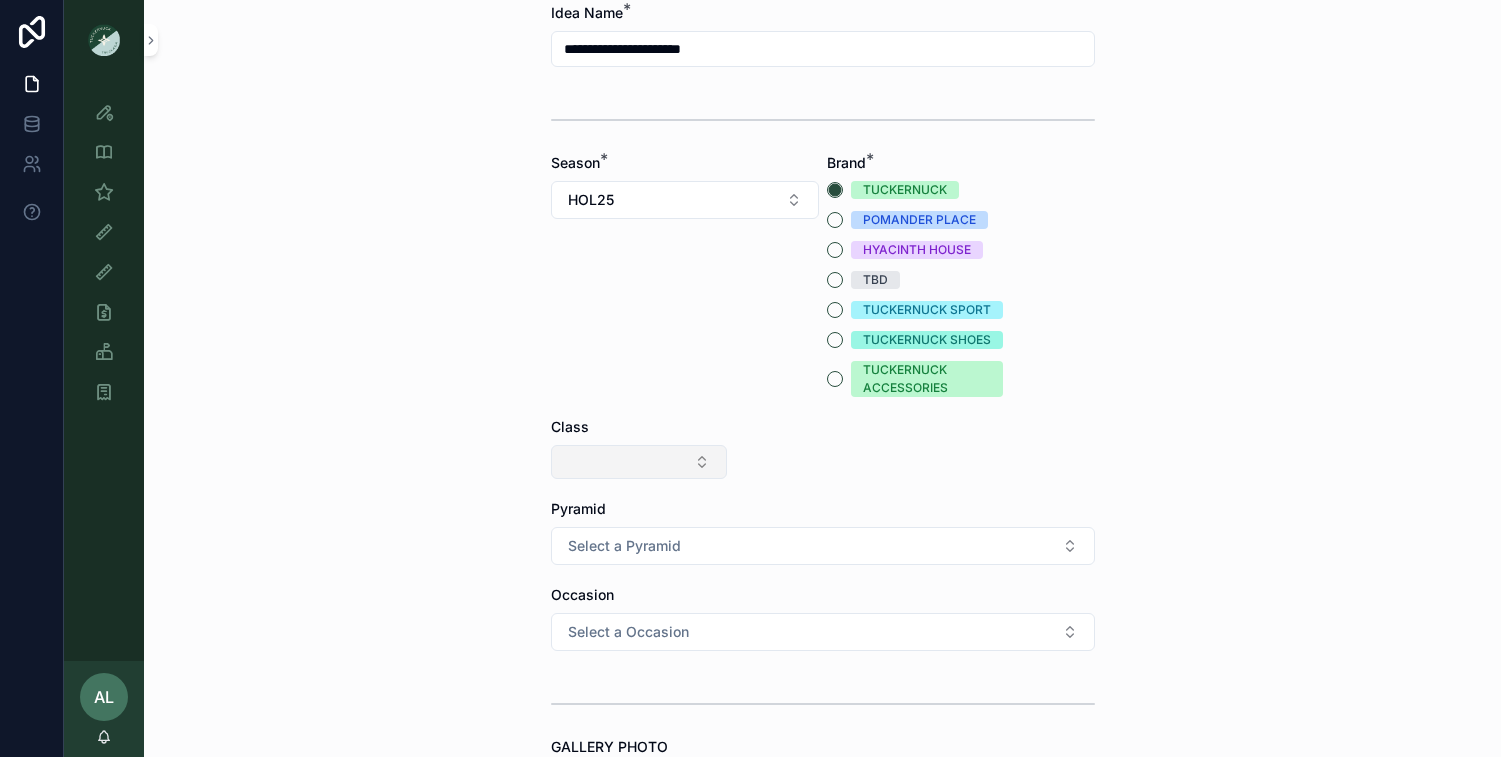 click at bounding box center (639, 462) 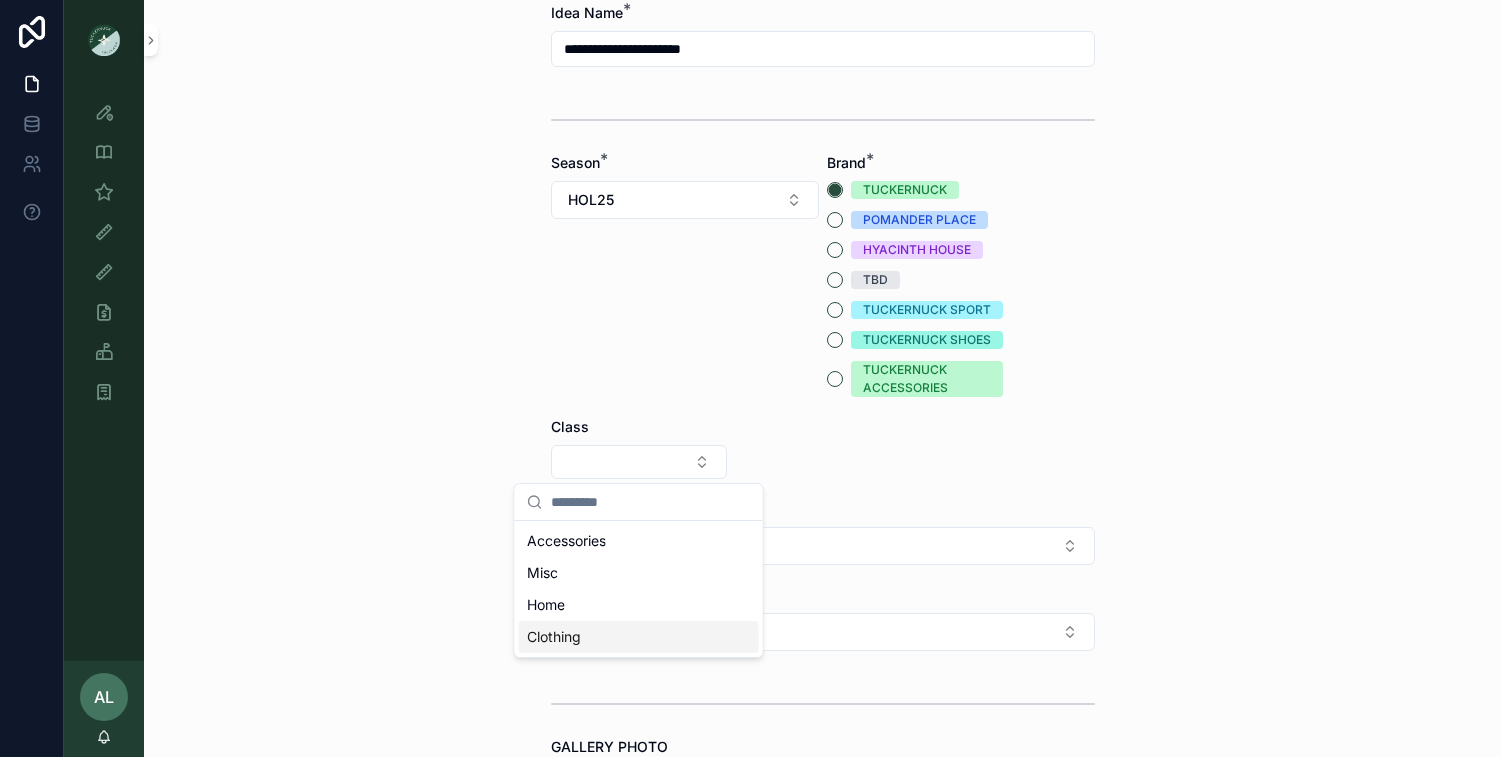 click on "Clothing" at bounding box center [639, 637] 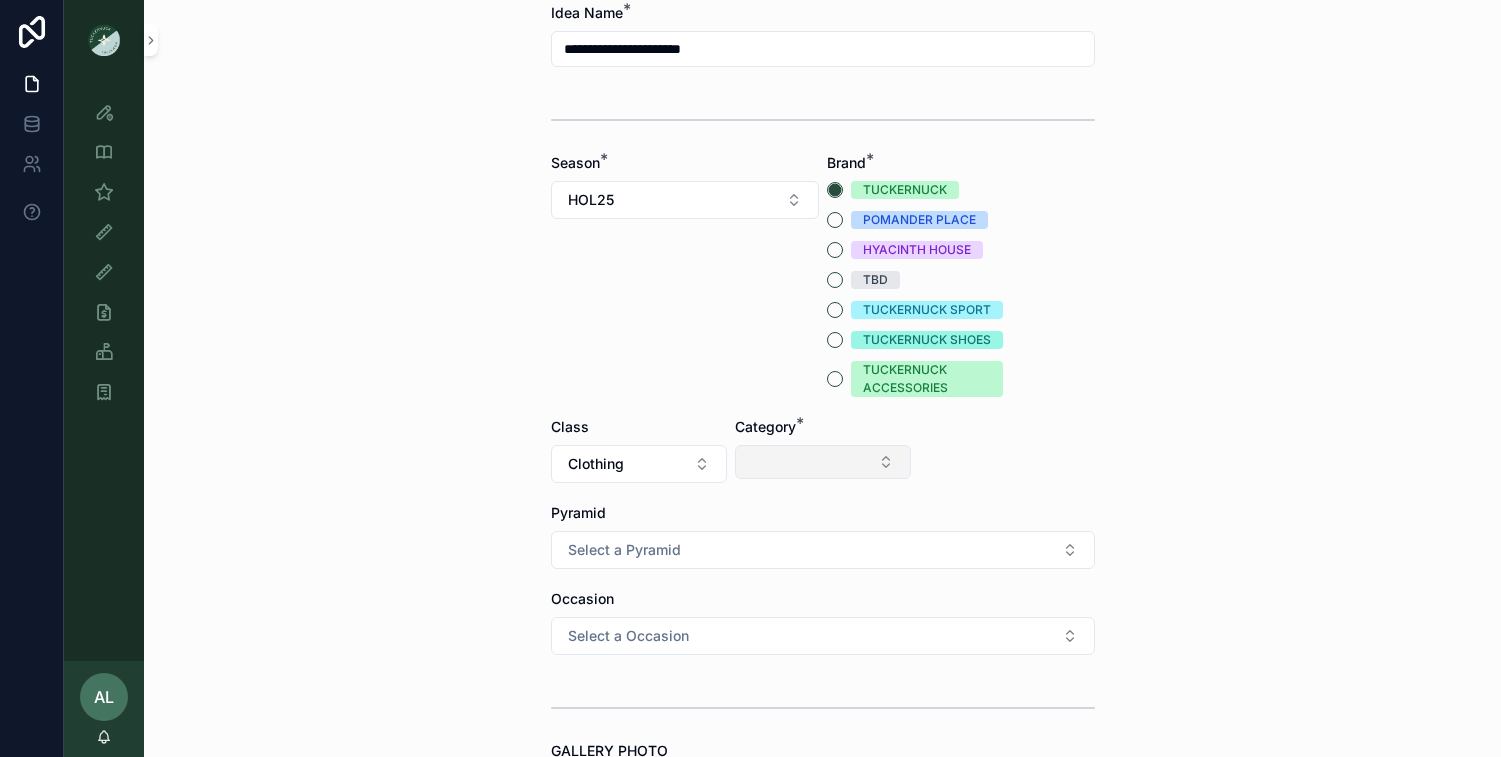 click at bounding box center (823, 462) 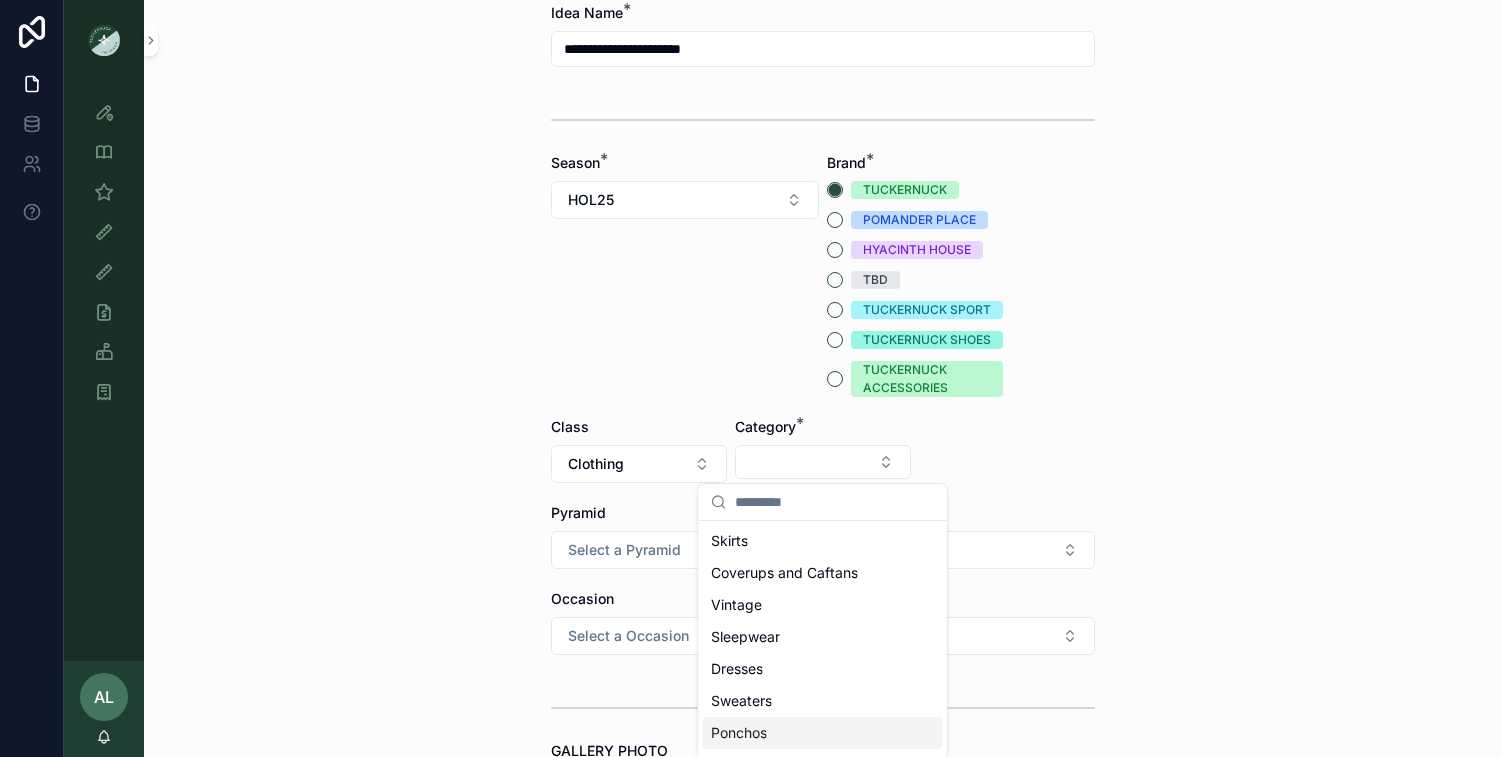 click on "Ponchos" at bounding box center (739, 733) 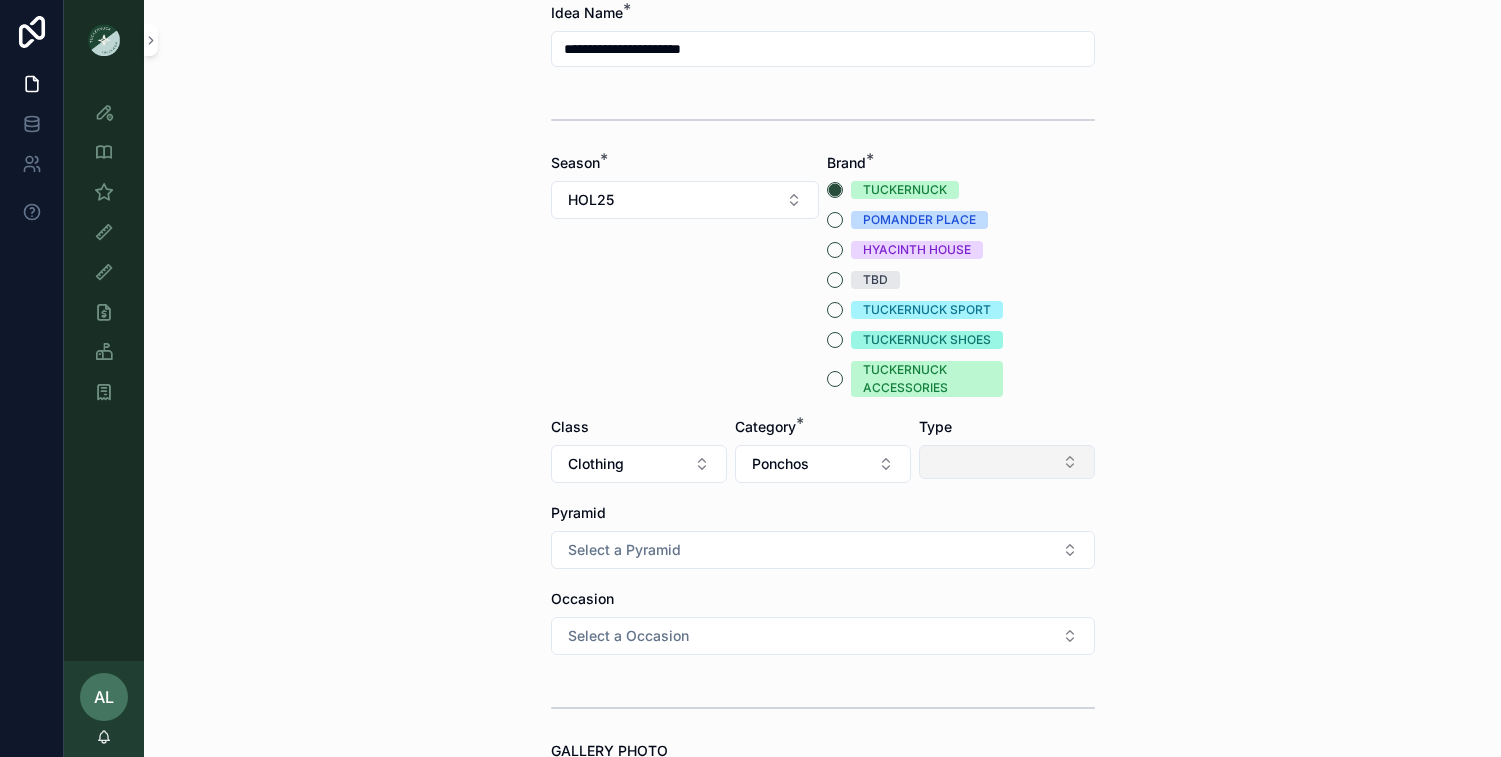 click at bounding box center [1007, 462] 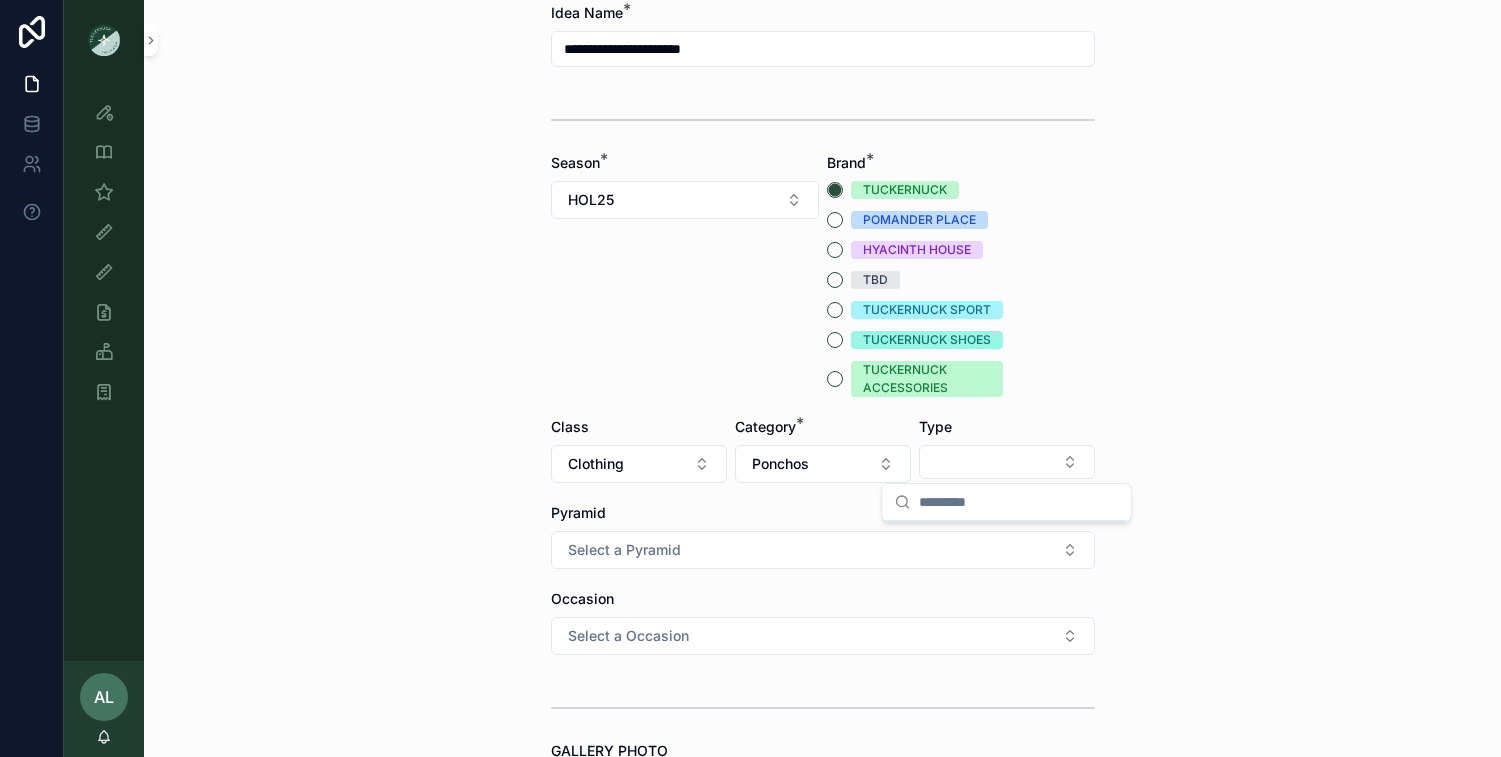click on "Pyramid" at bounding box center (823, 513) 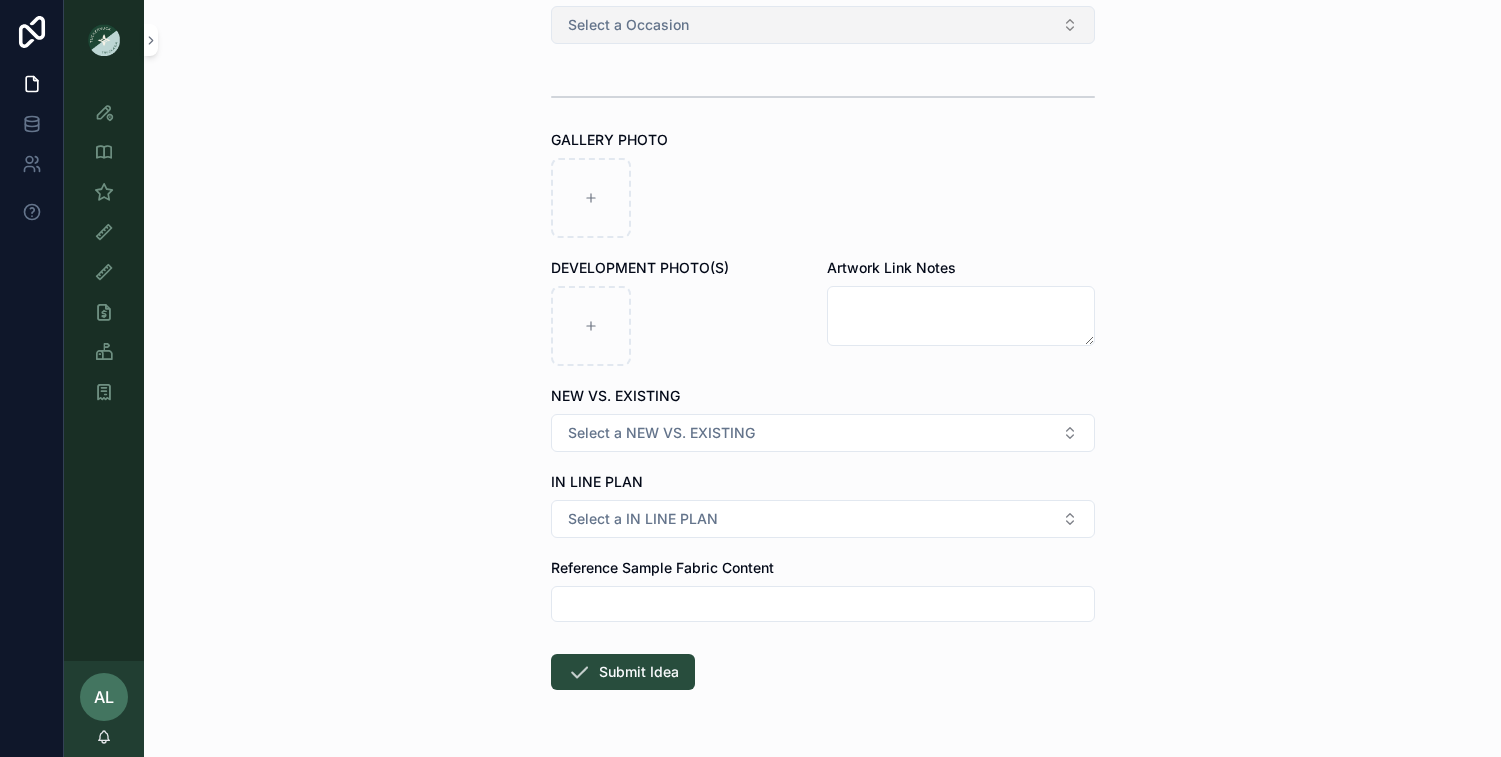 scroll, scrollTop: 913, scrollLeft: 0, axis: vertical 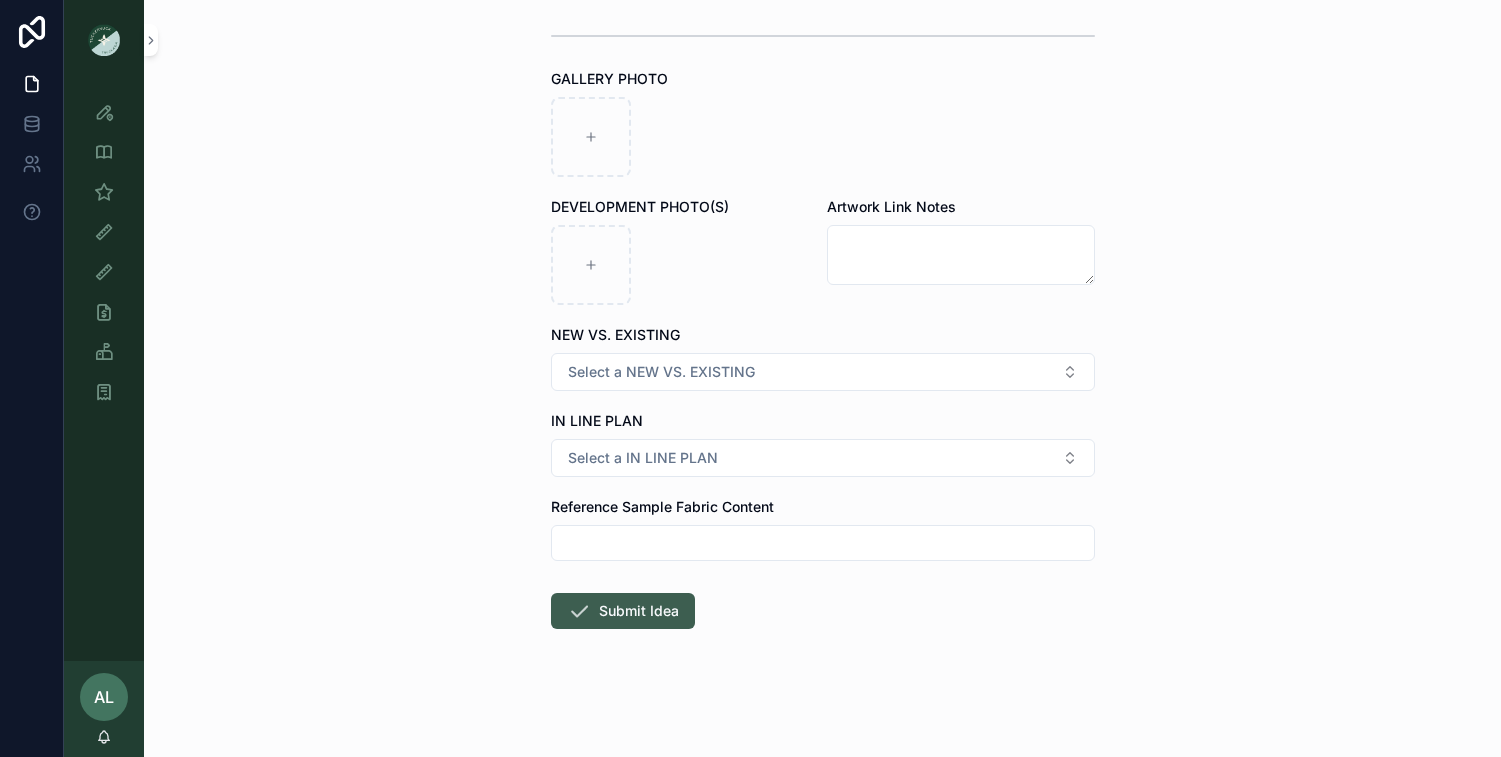 click on "Submit Idea" at bounding box center [623, 611] 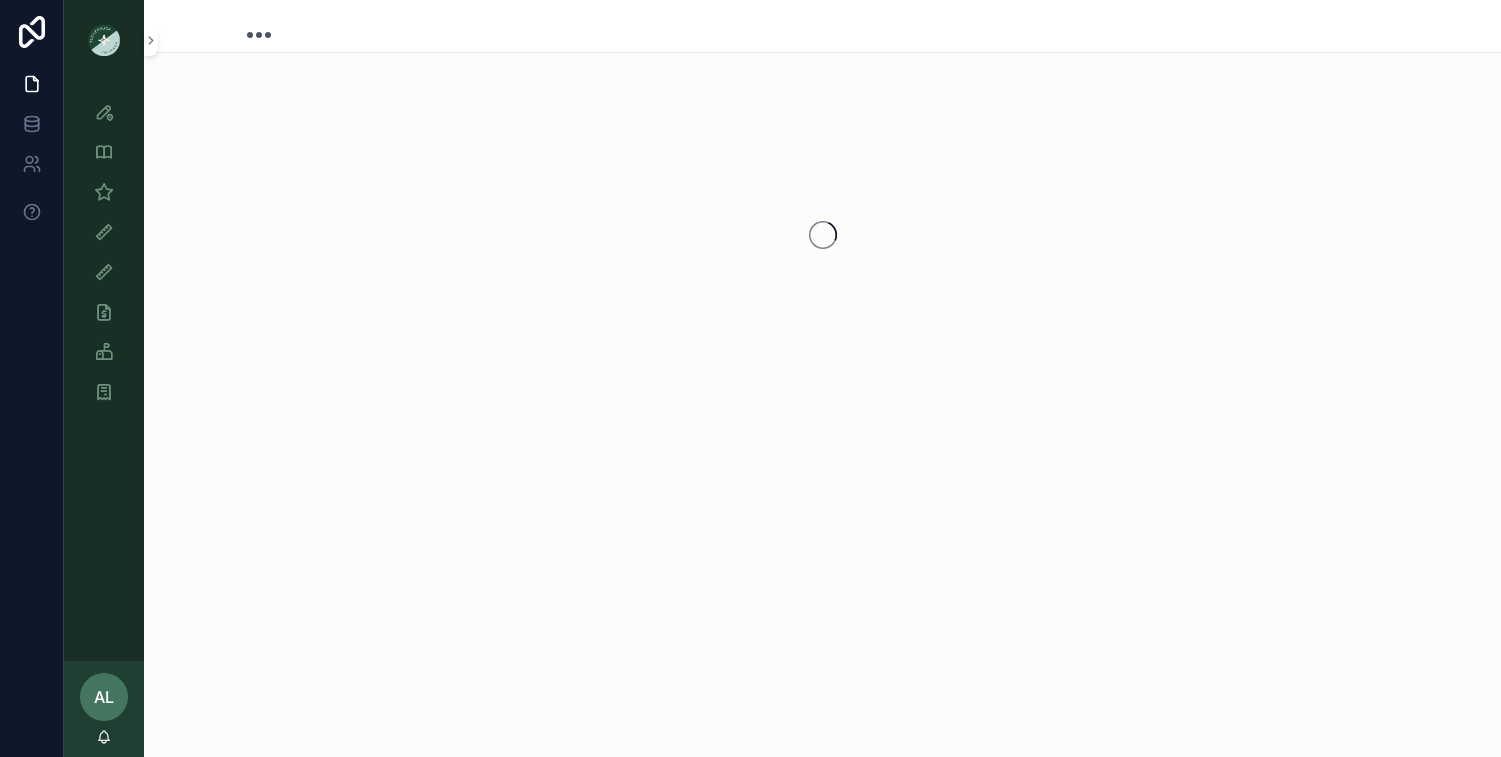 scroll, scrollTop: 0, scrollLeft: 0, axis: both 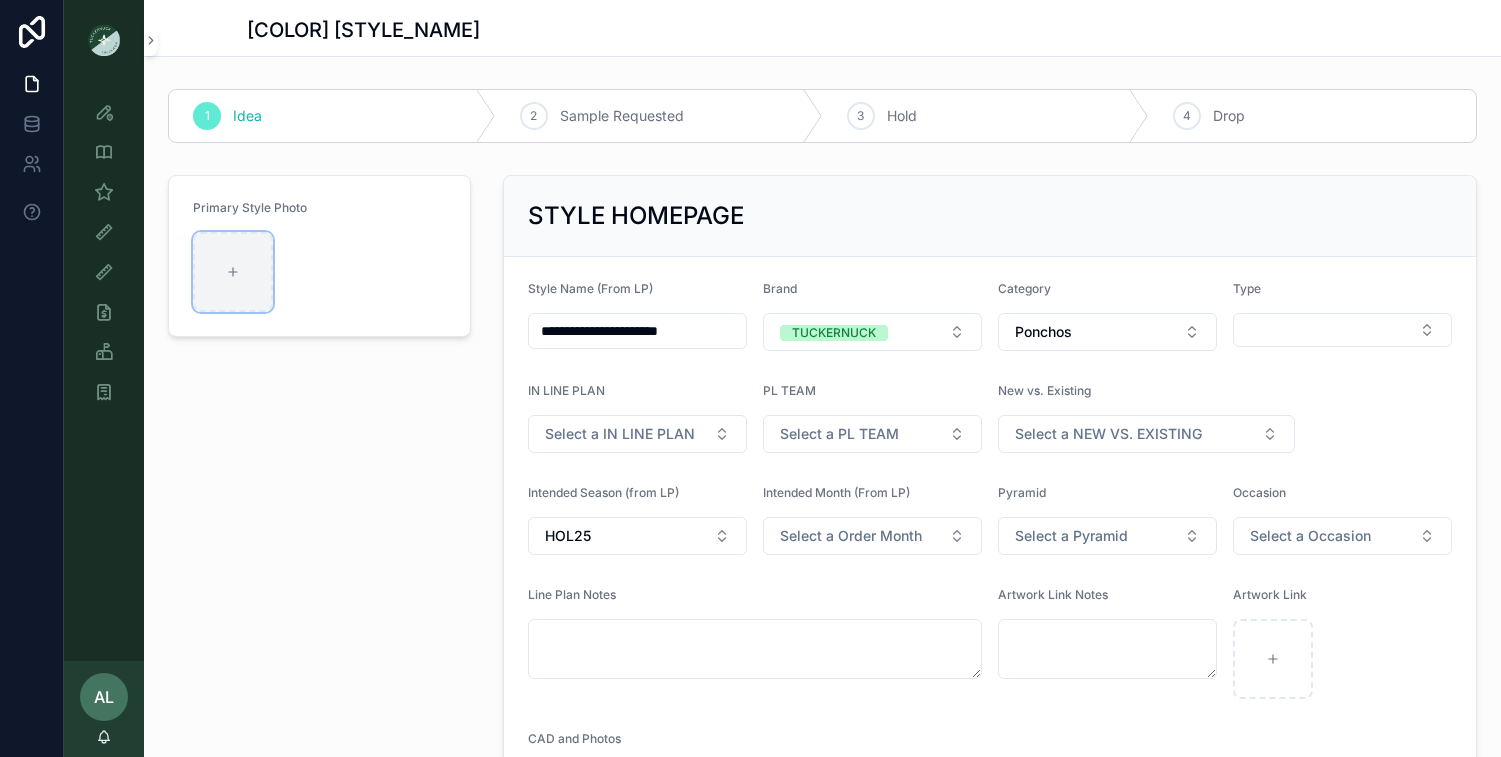 click at bounding box center [233, 272] 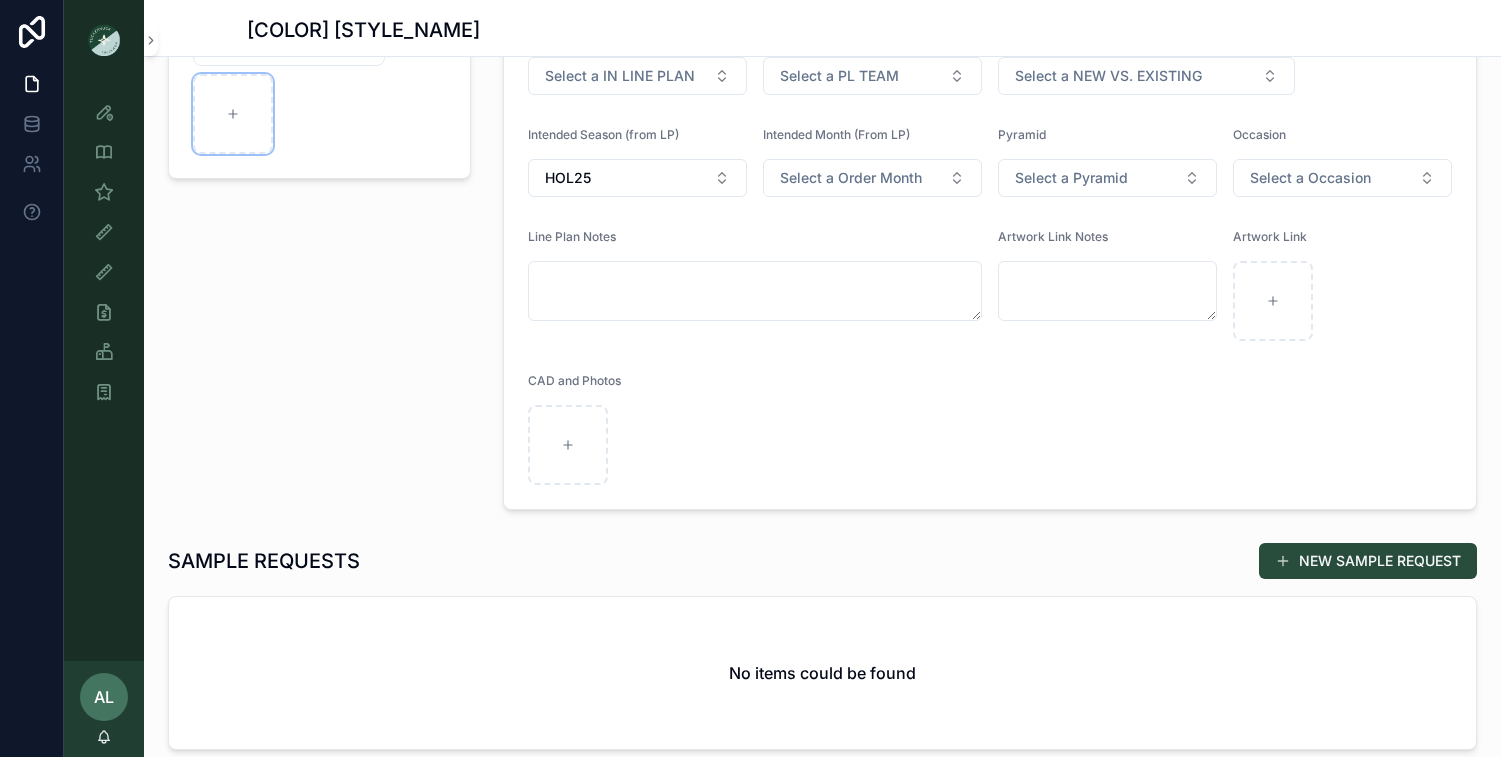 scroll, scrollTop: 379, scrollLeft: 0, axis: vertical 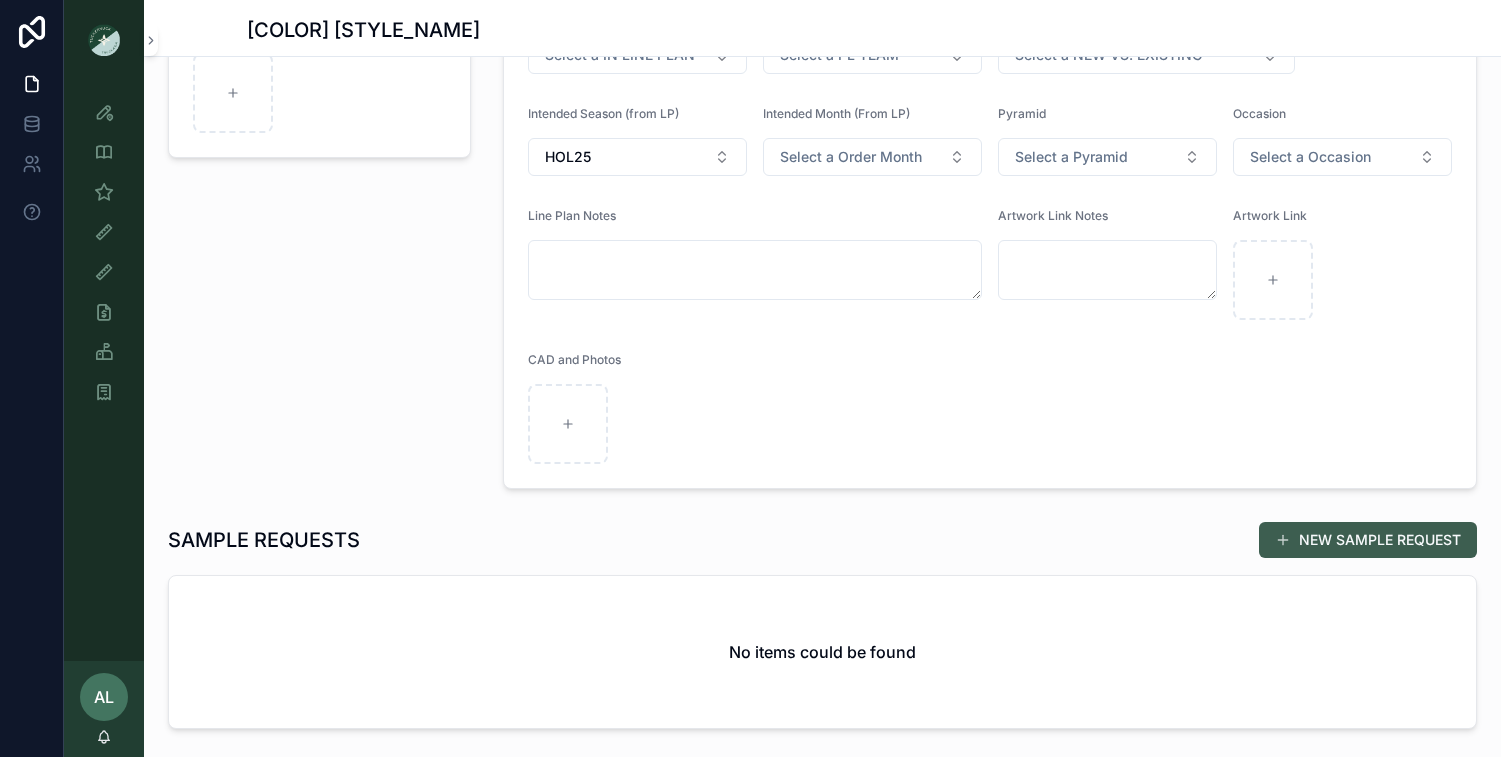click on "NEW SAMPLE REQUEST" at bounding box center [1368, 540] 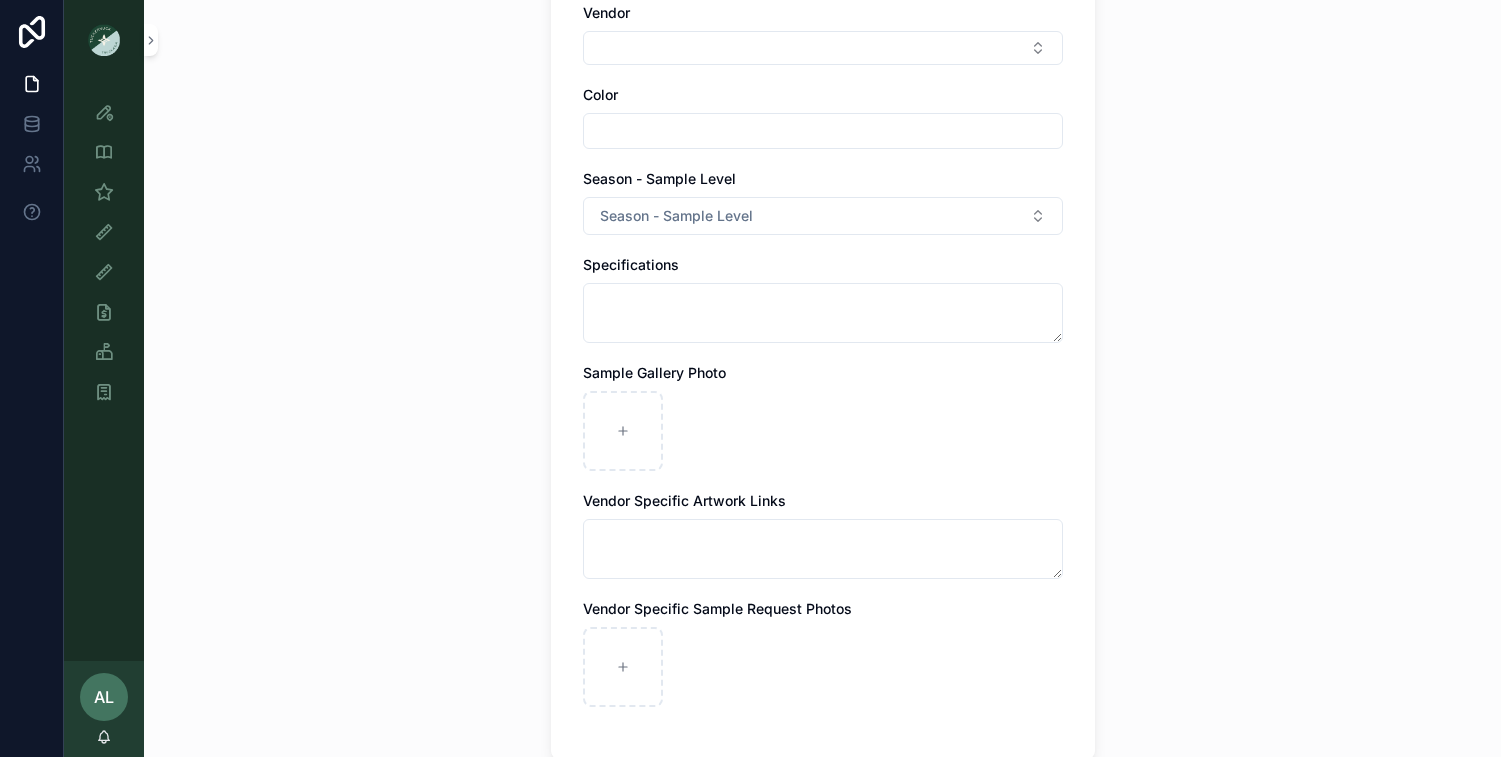 scroll, scrollTop: 0, scrollLeft: 0, axis: both 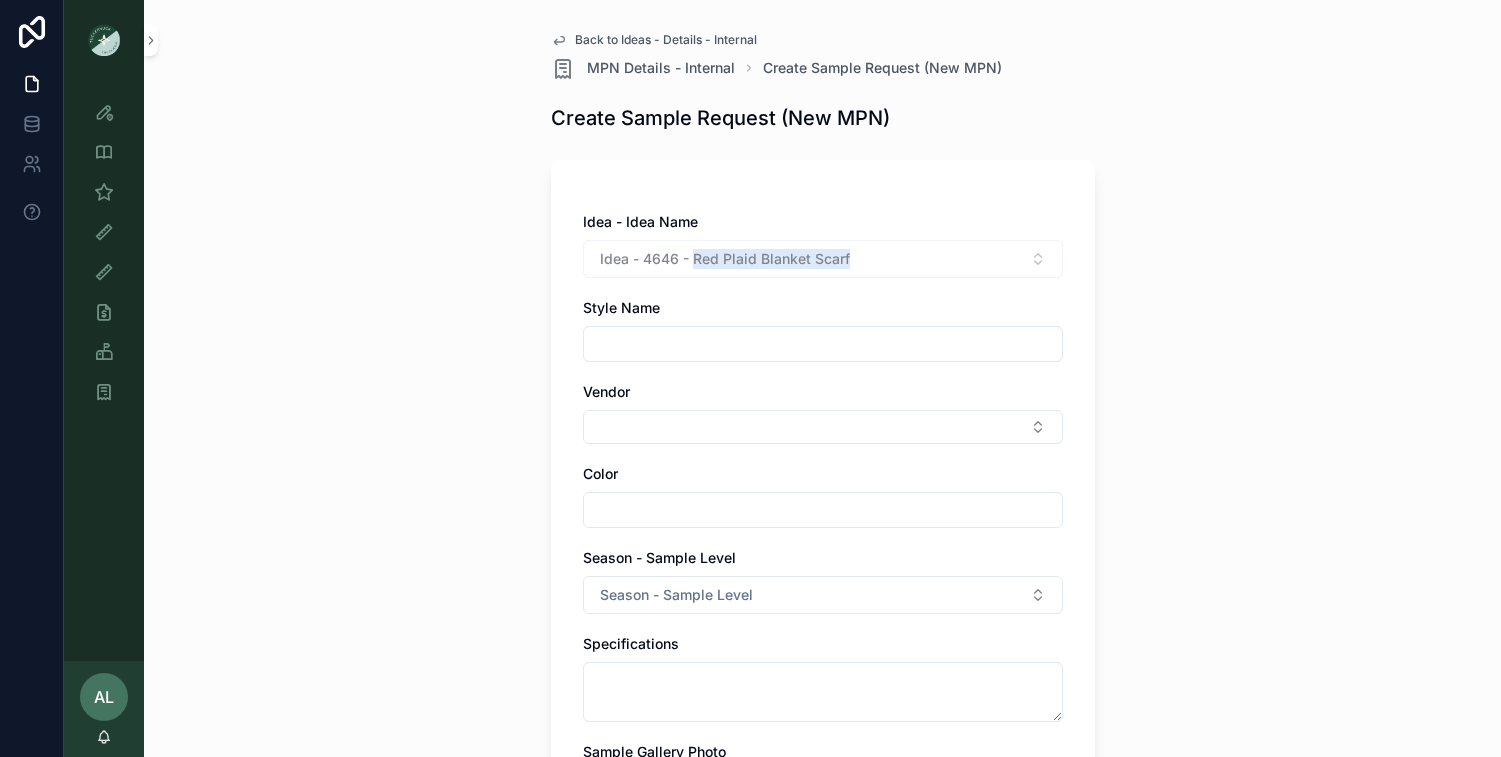 drag, startPoint x: 856, startPoint y: 256, endPoint x: 693, endPoint y: 255, distance: 163.00307 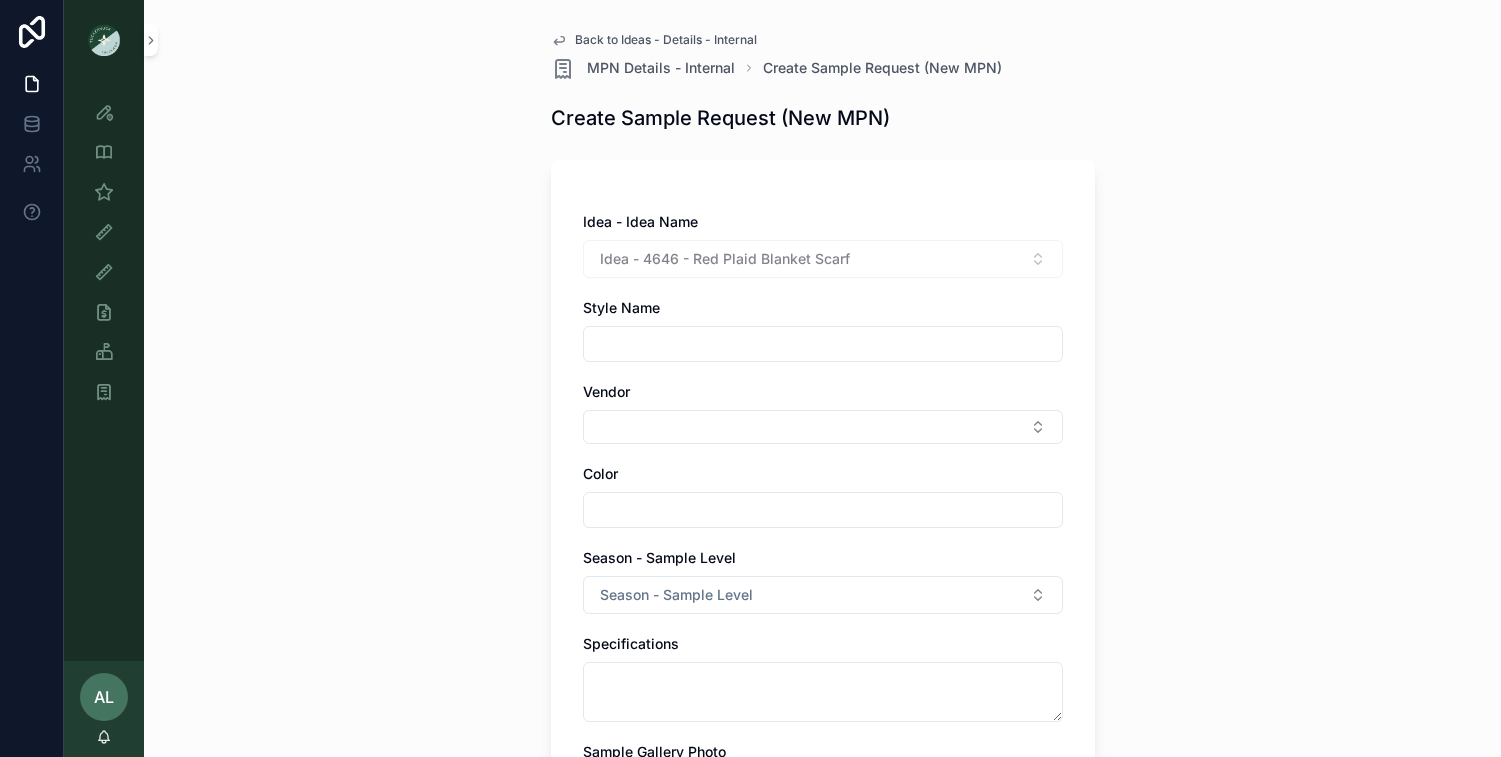 click at bounding box center [823, 344] 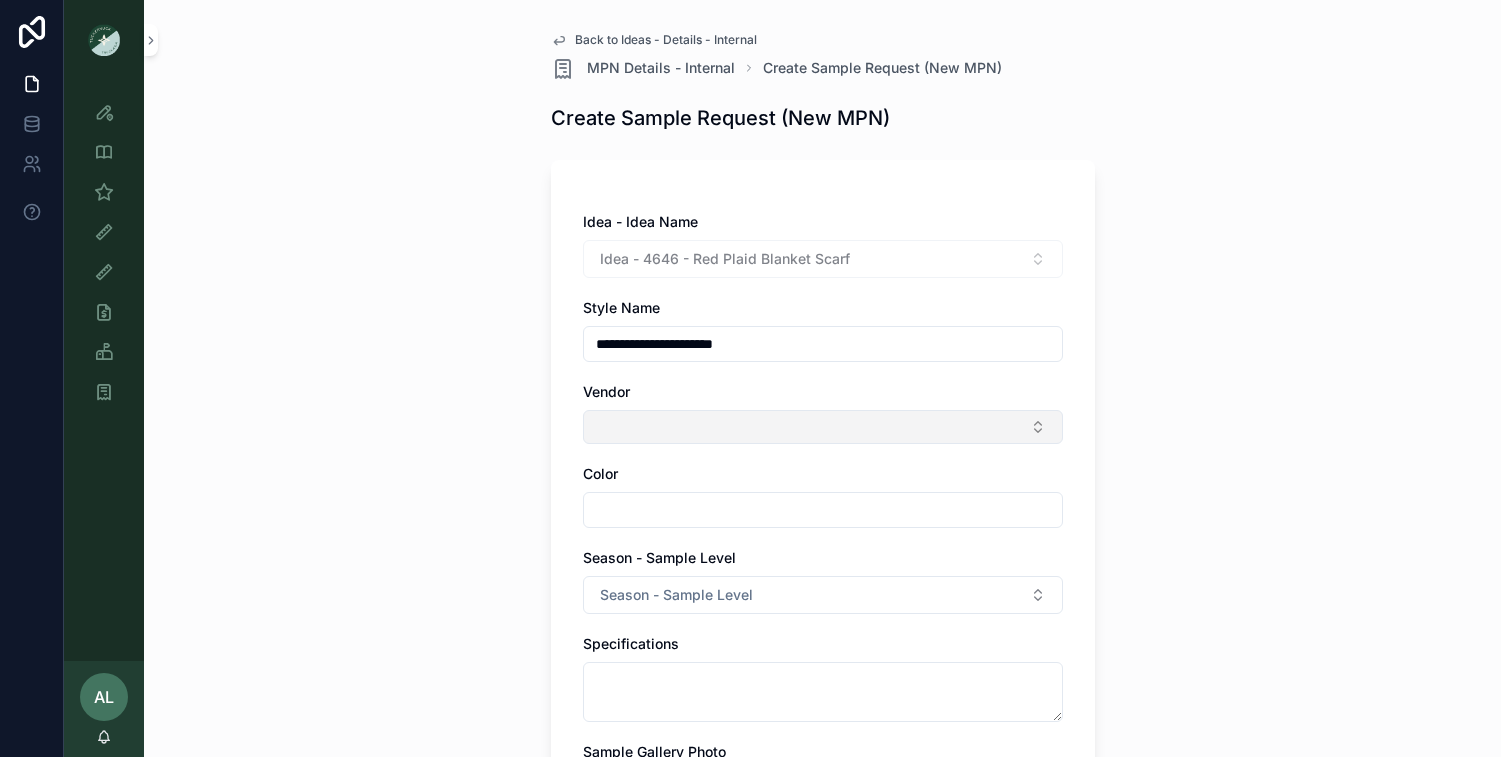 type on "**********" 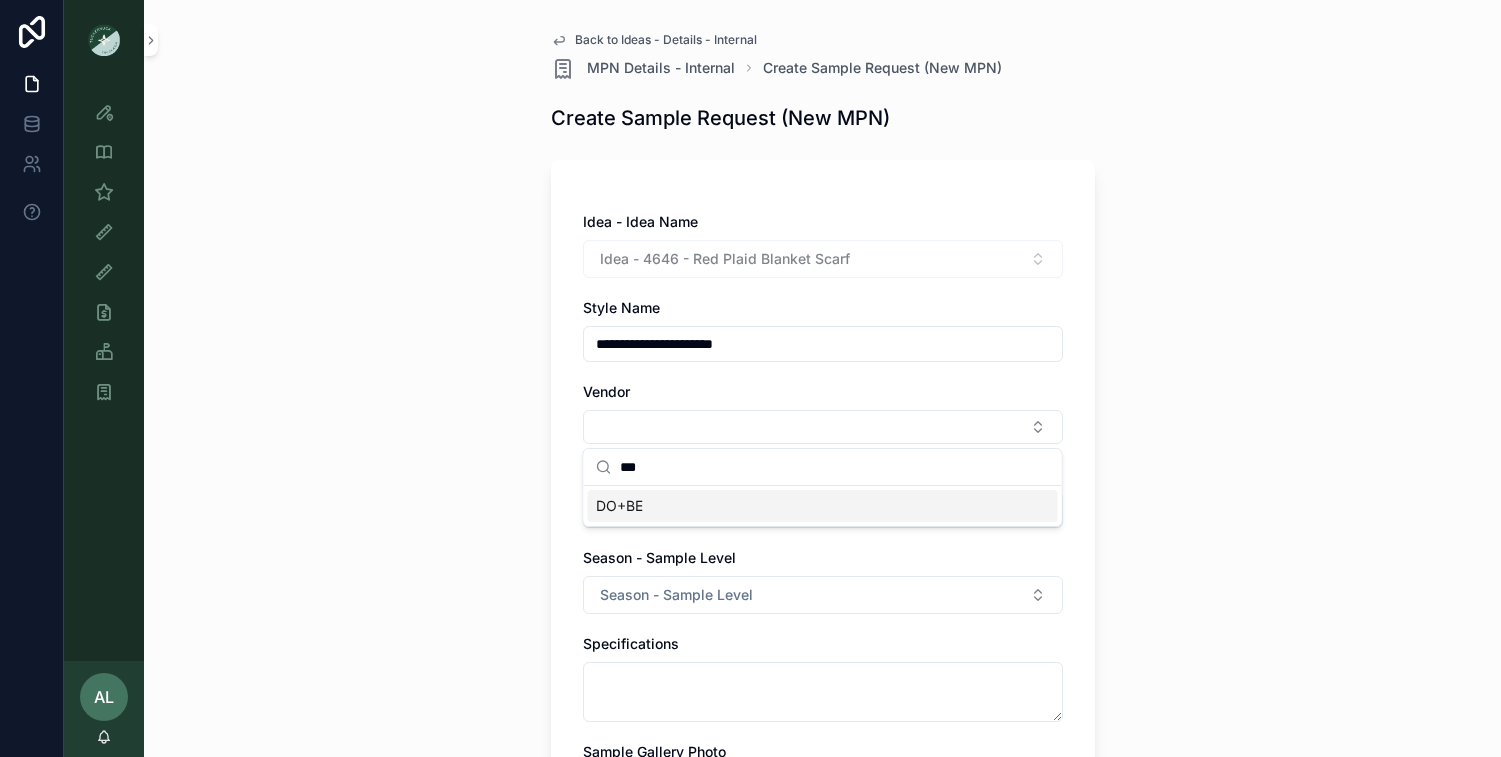 type on "***" 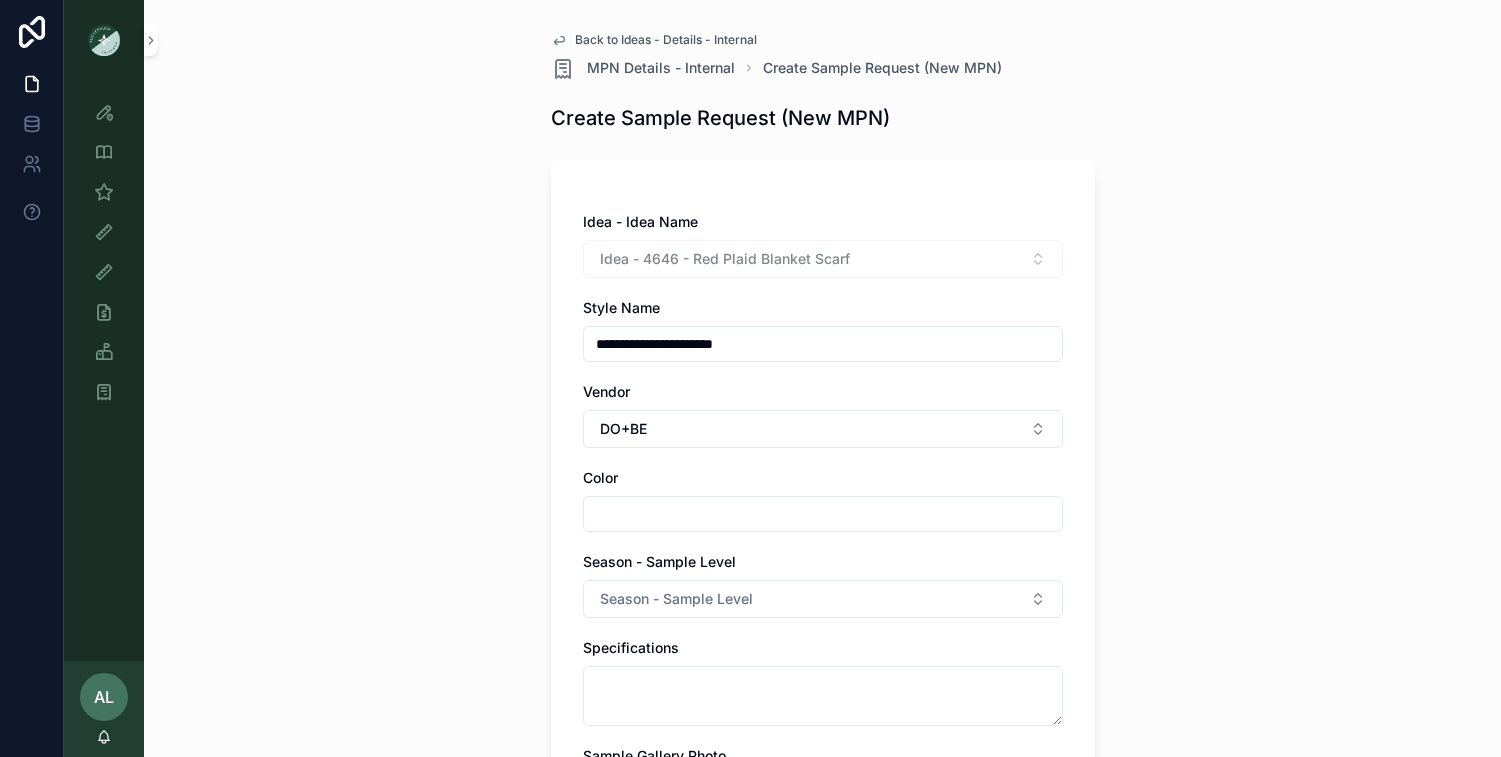 click at bounding box center (823, 514) 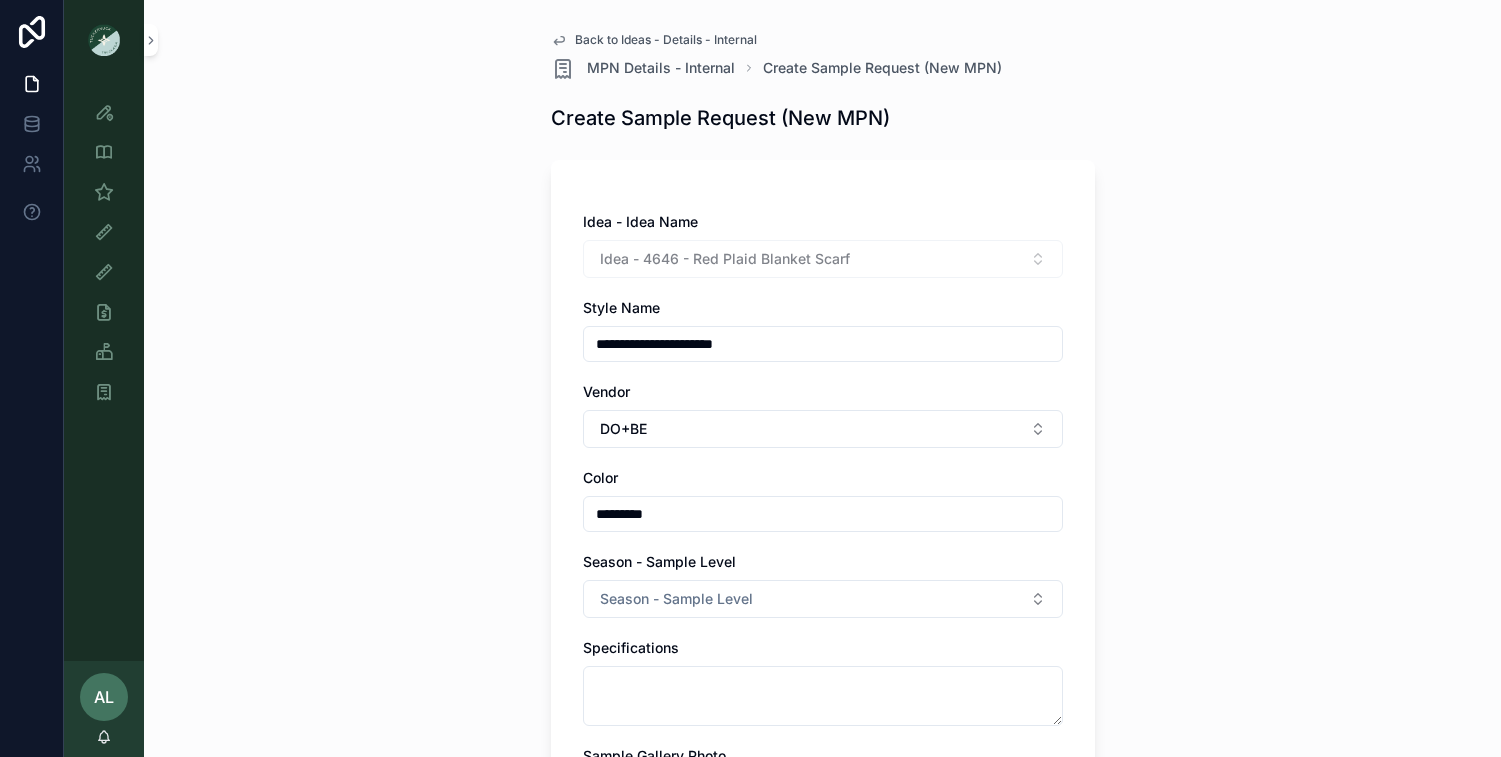 type on "*********" 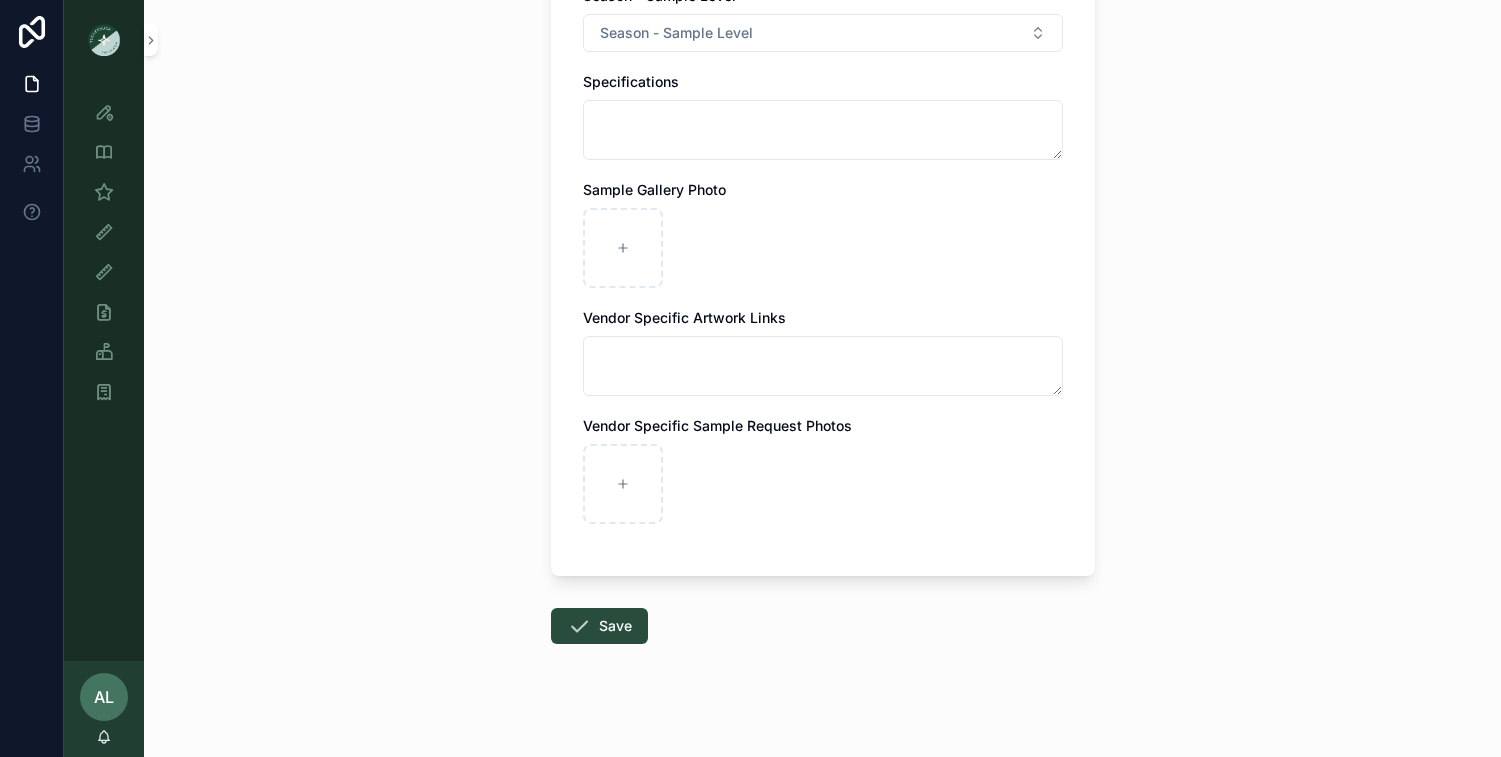 scroll, scrollTop: 581, scrollLeft: 0, axis: vertical 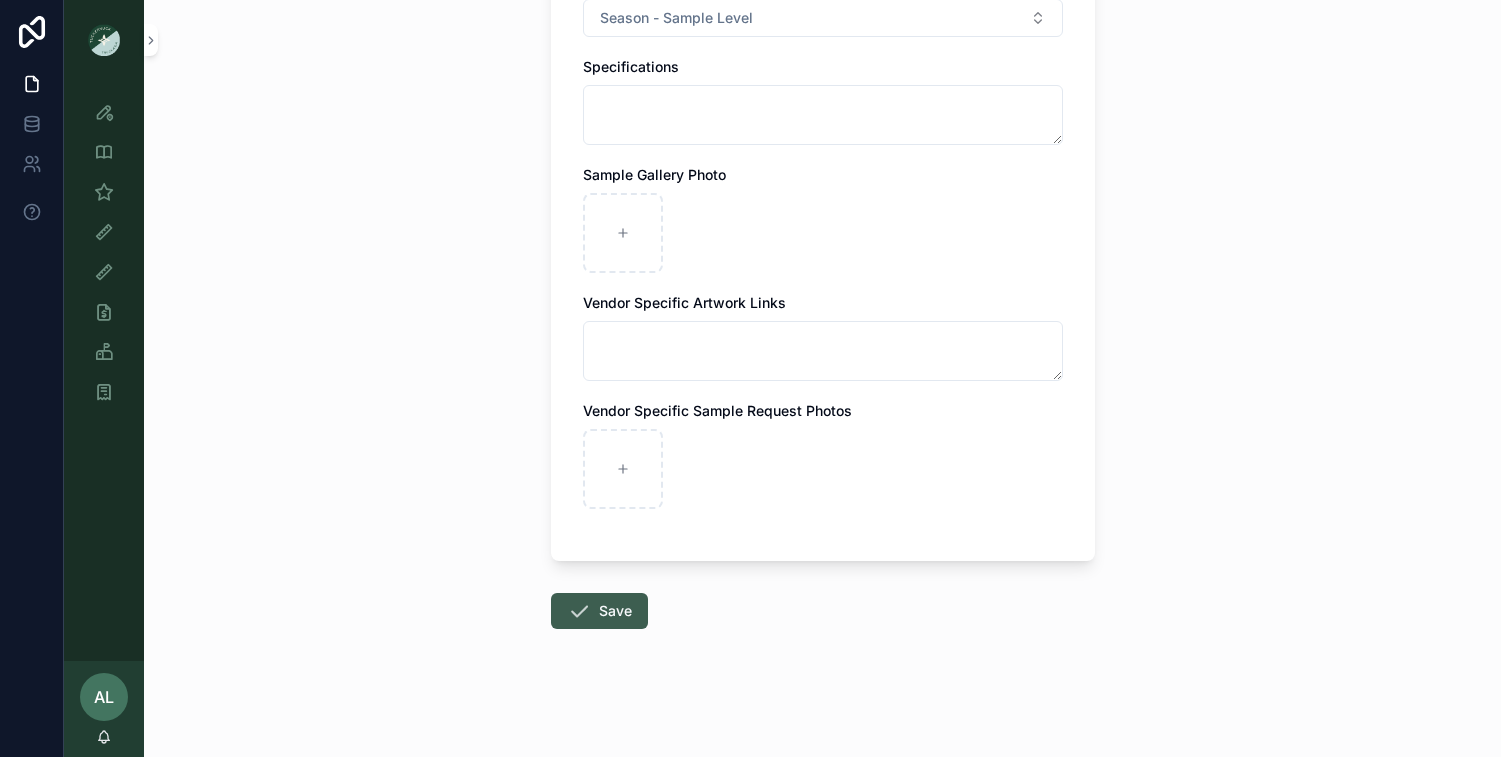 click on "Save" at bounding box center [599, 611] 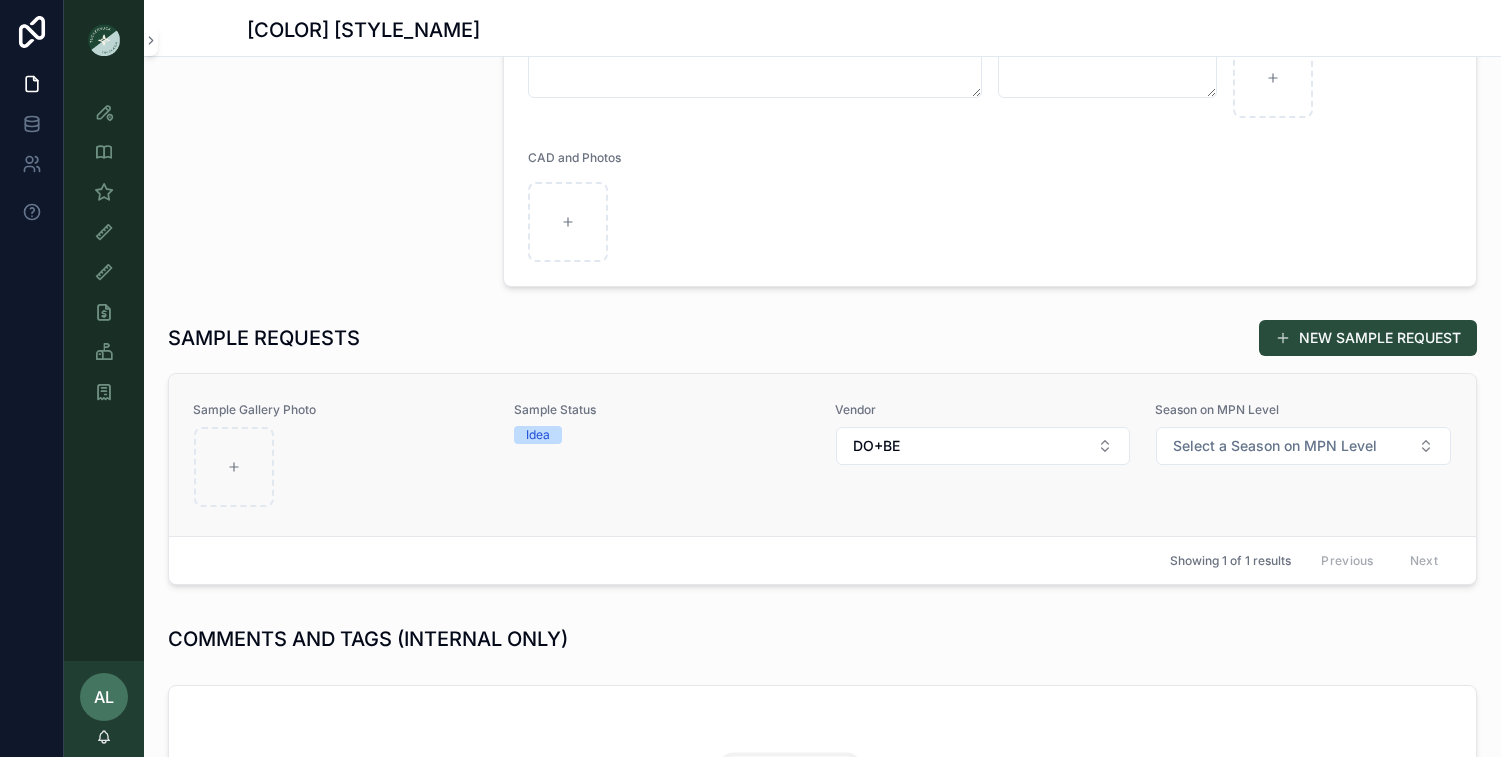 click at bounding box center [341, 467] 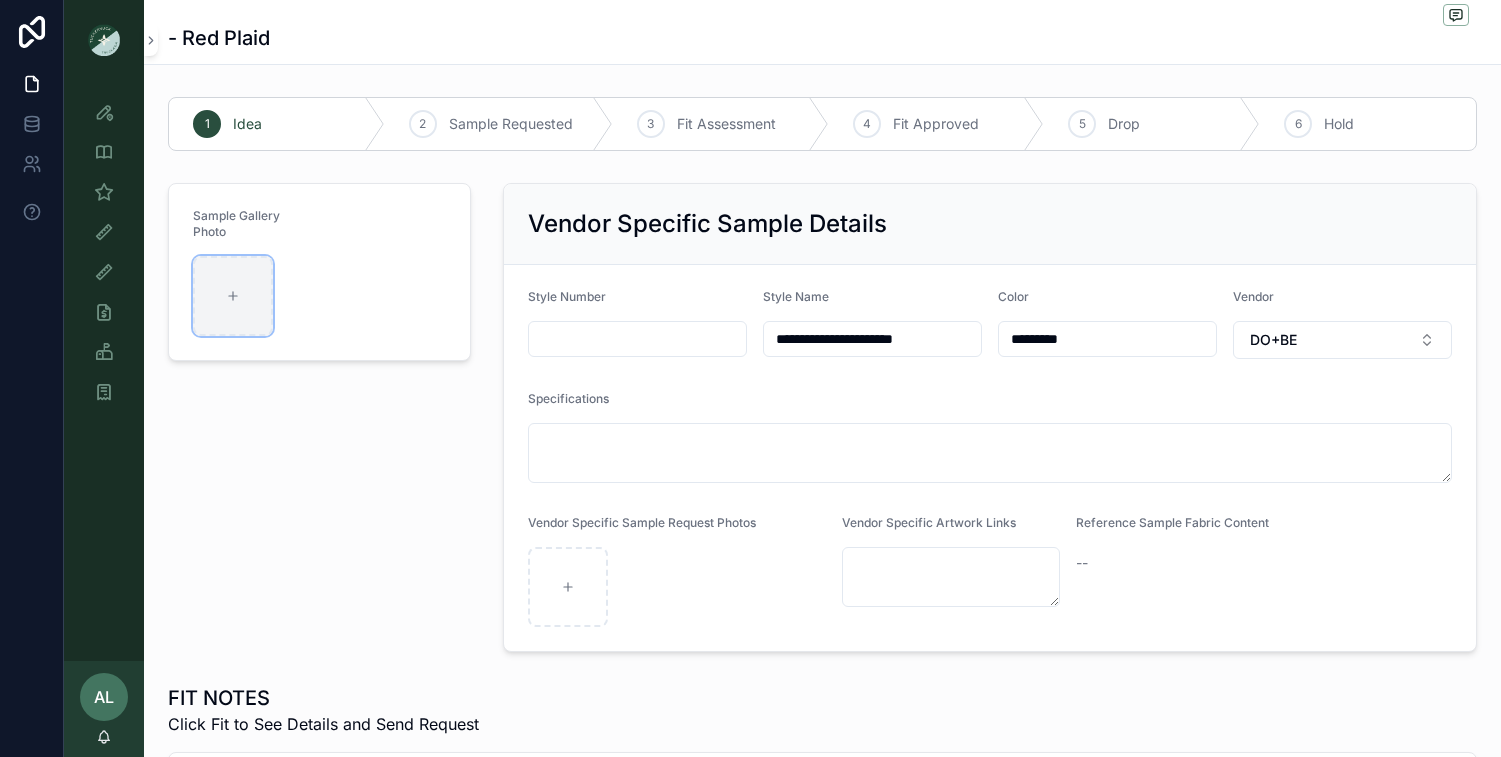 click at bounding box center (233, 296) 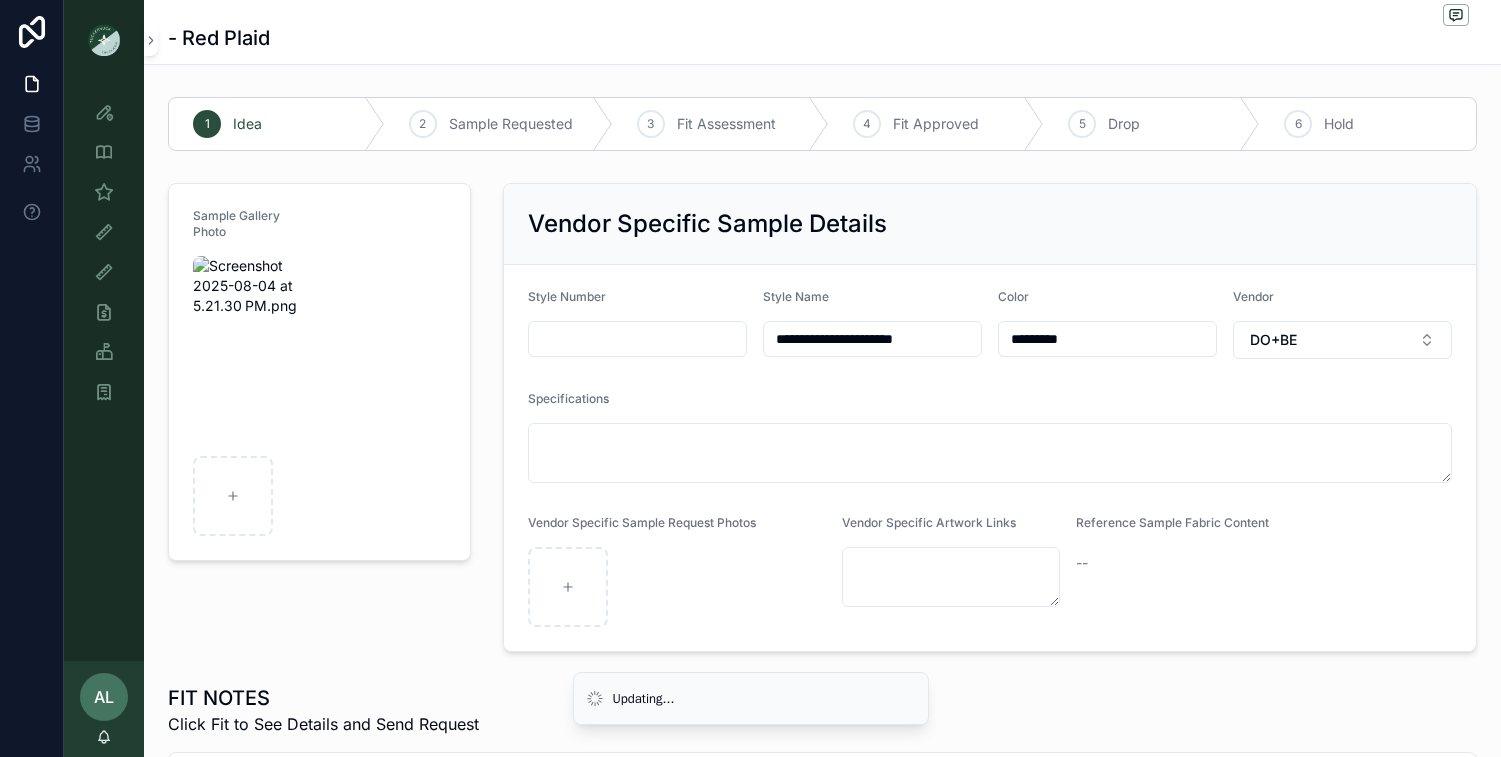 click at bounding box center [637, 339] 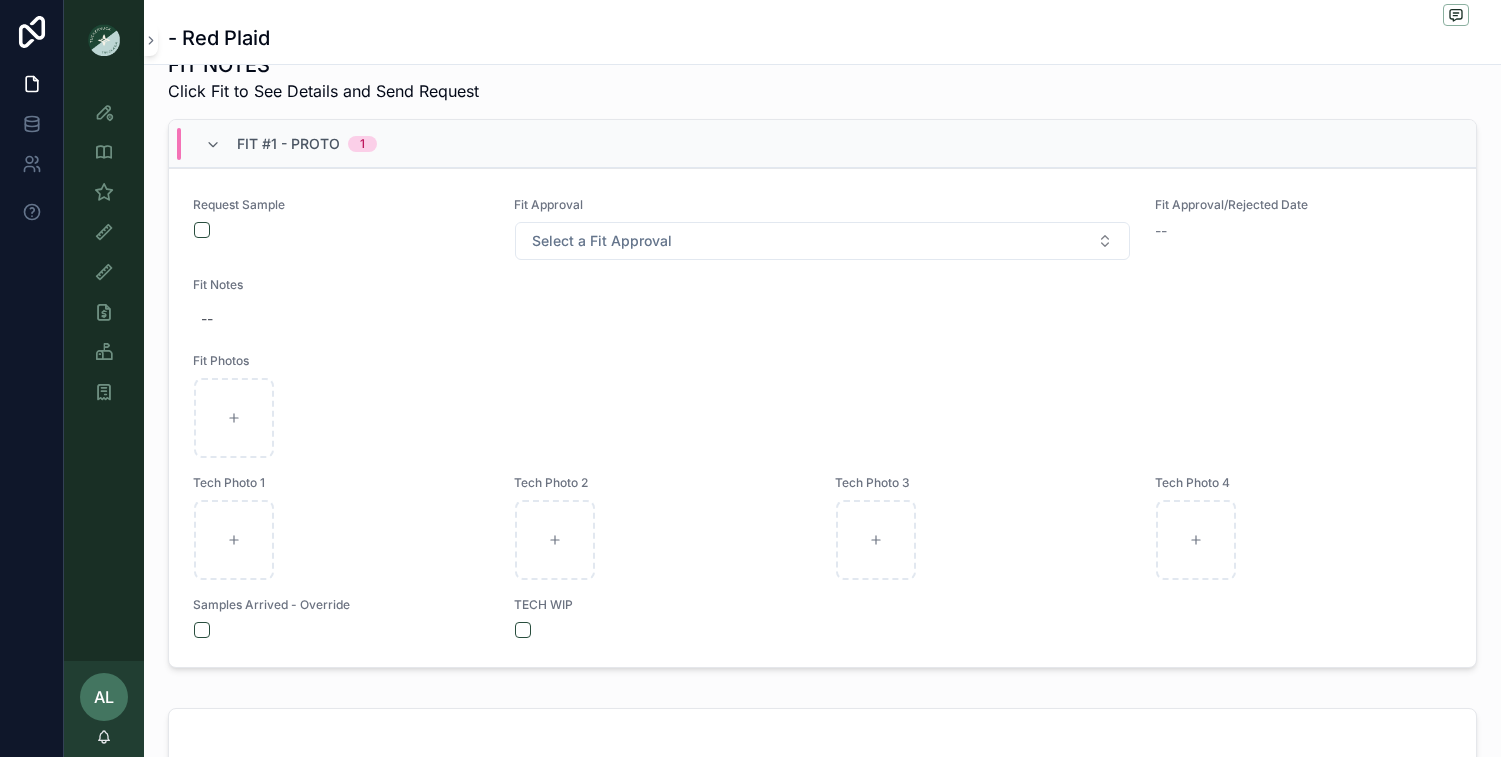 scroll, scrollTop: 646, scrollLeft: 0, axis: vertical 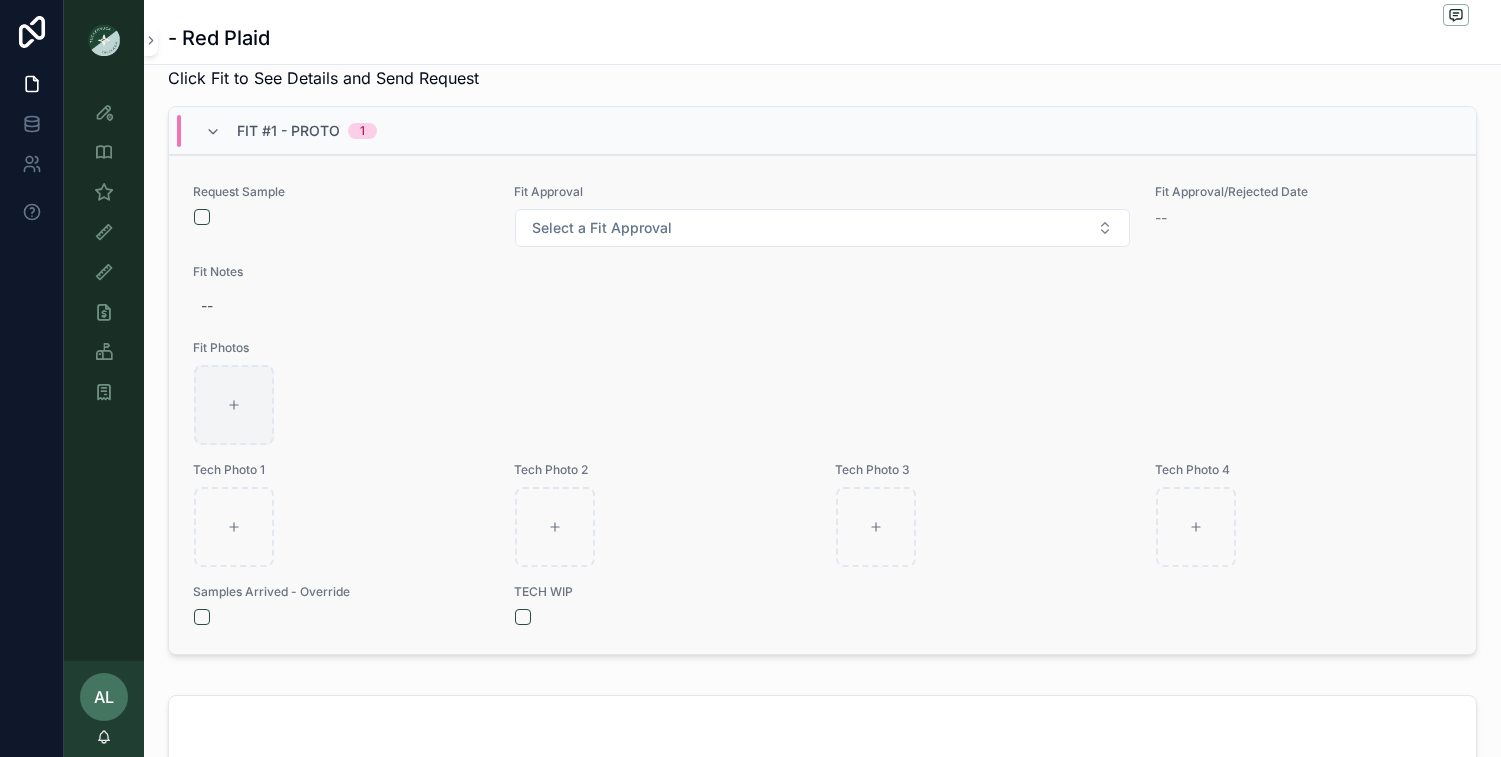 type on "*******" 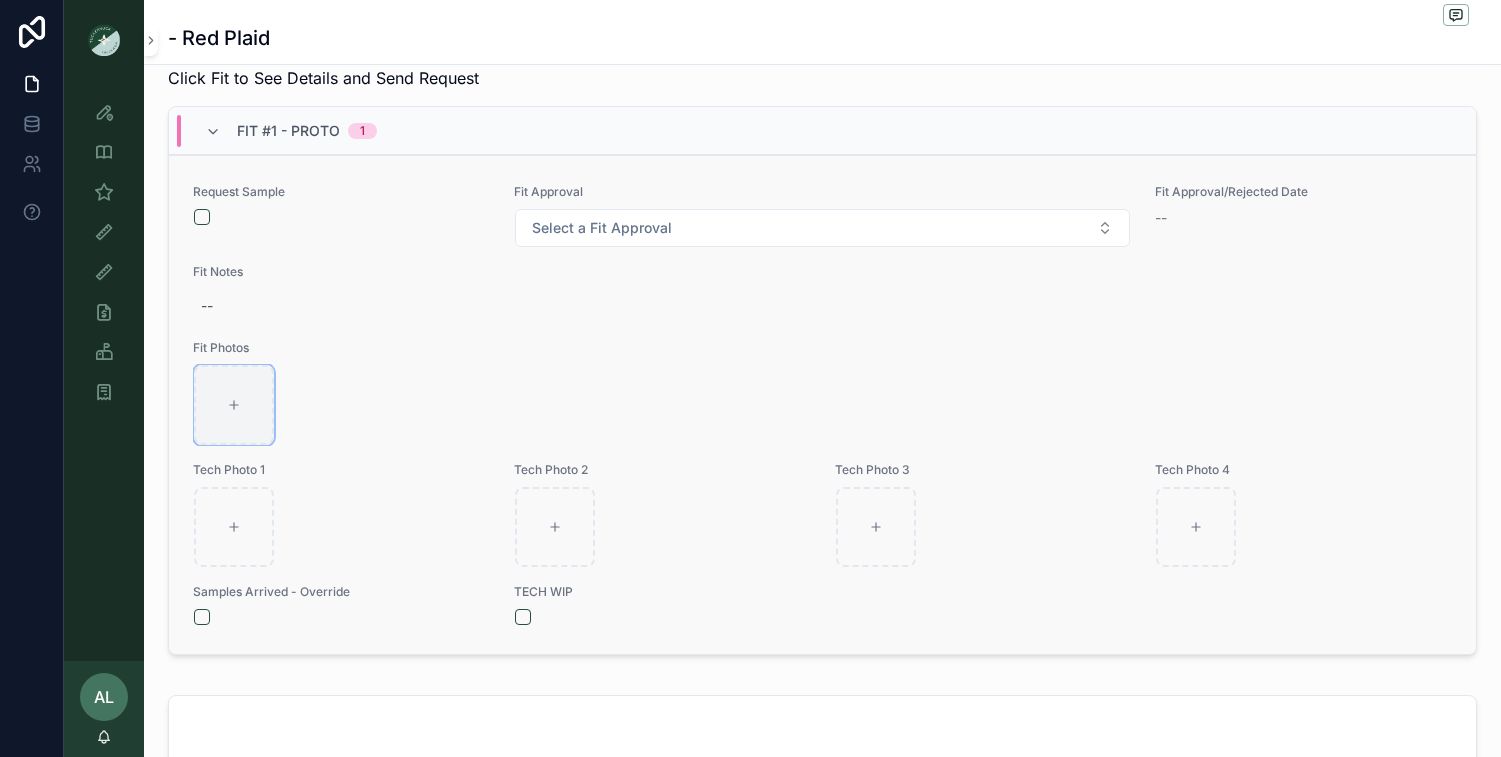 click 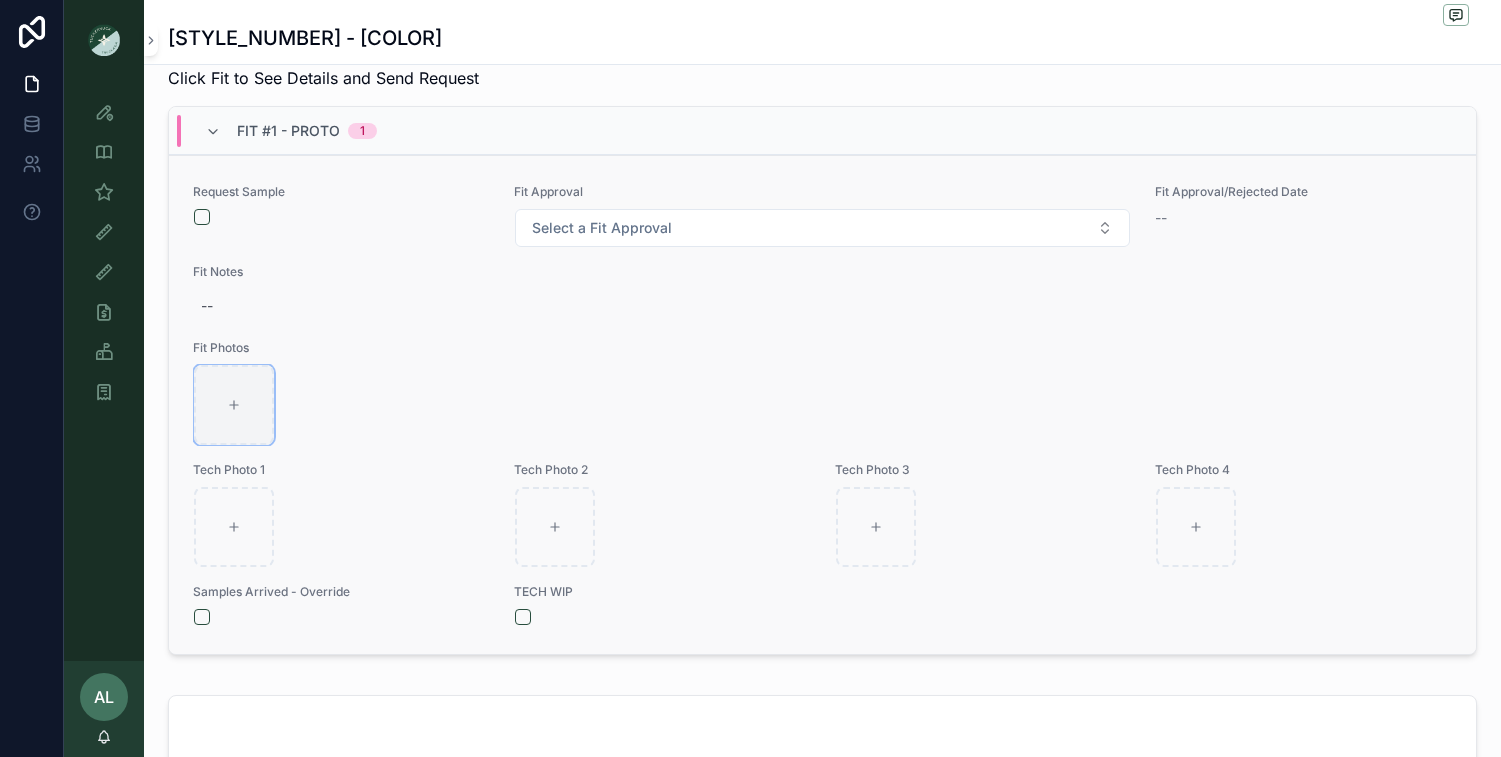 click at bounding box center (234, 405) 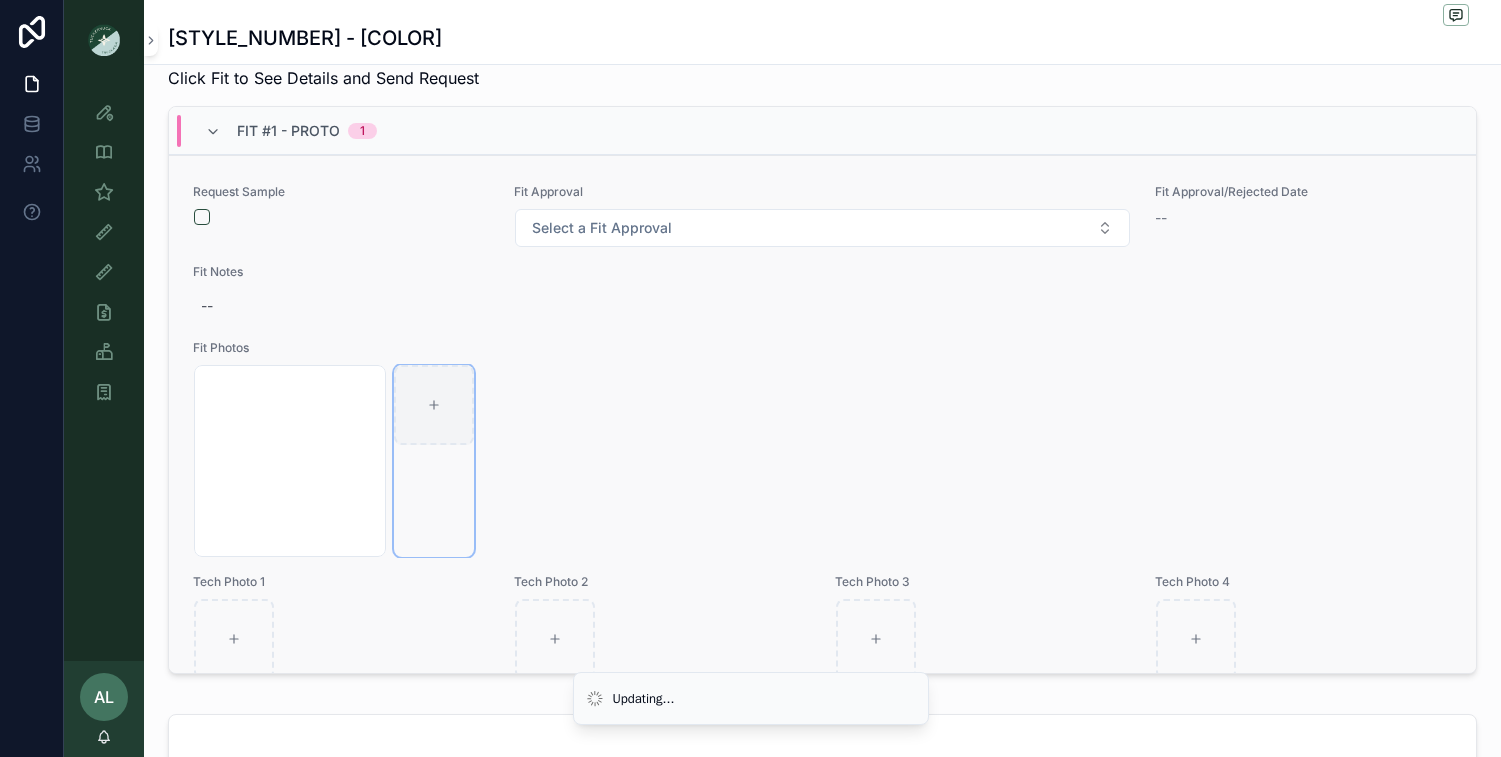 click at bounding box center [434, 405] 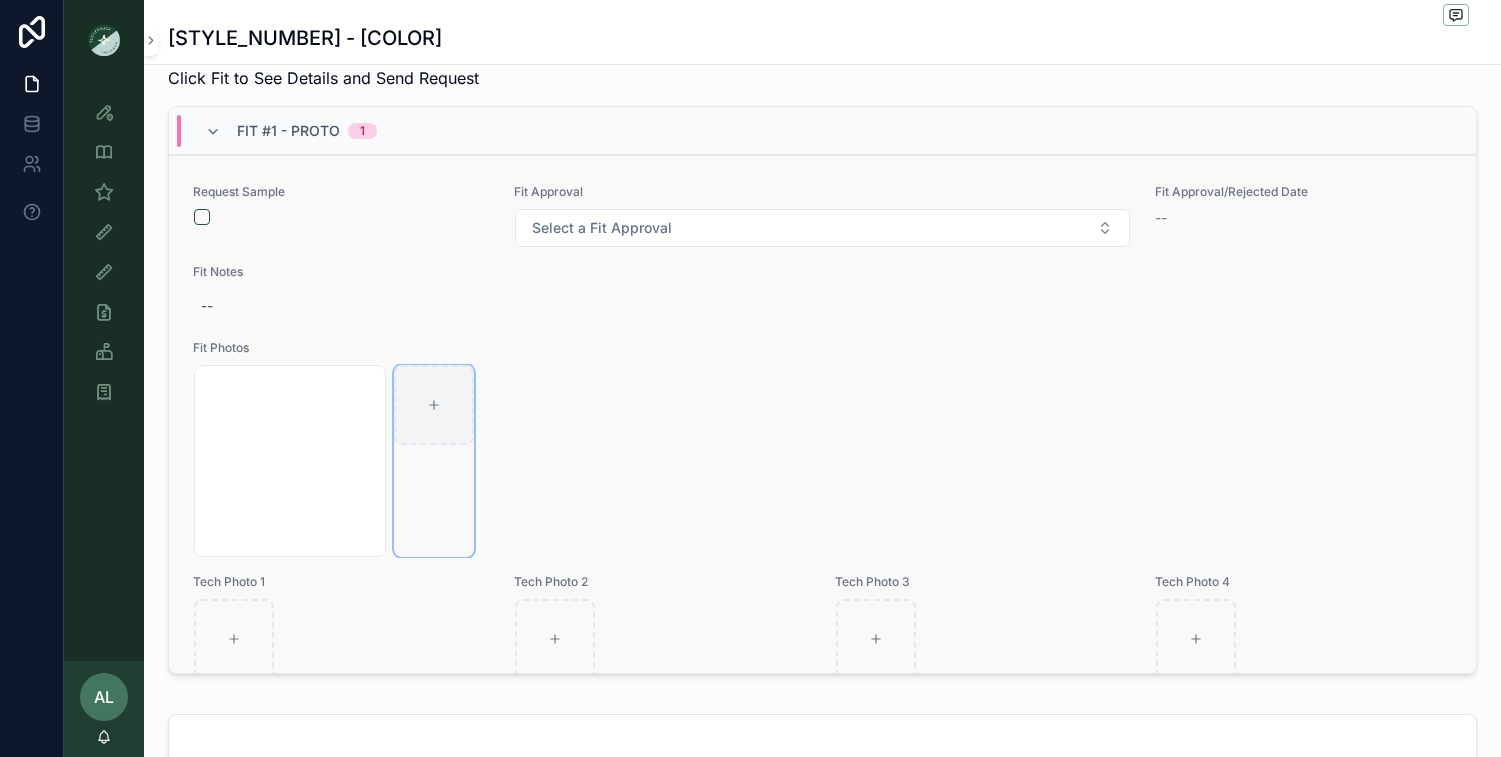 click 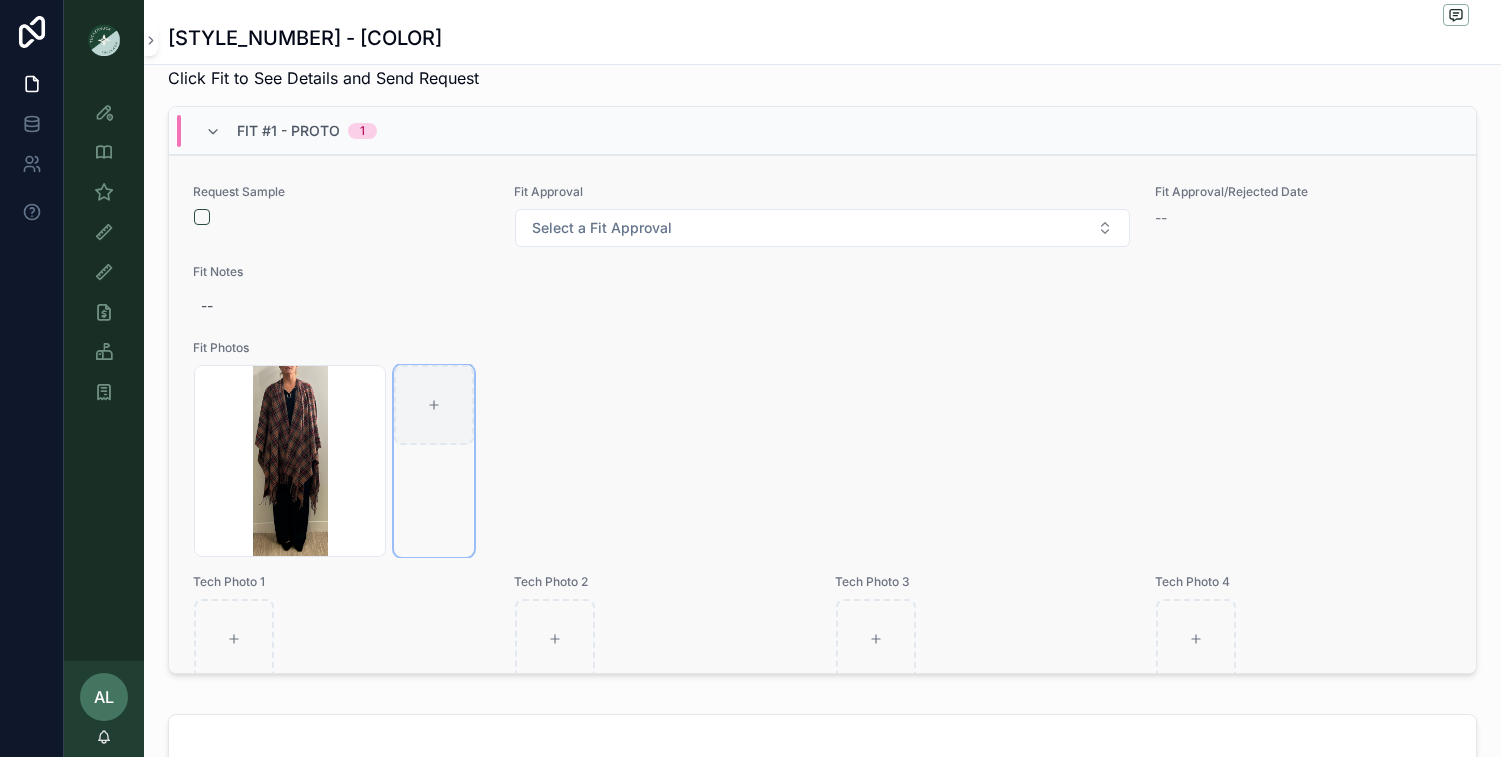 type on "**********" 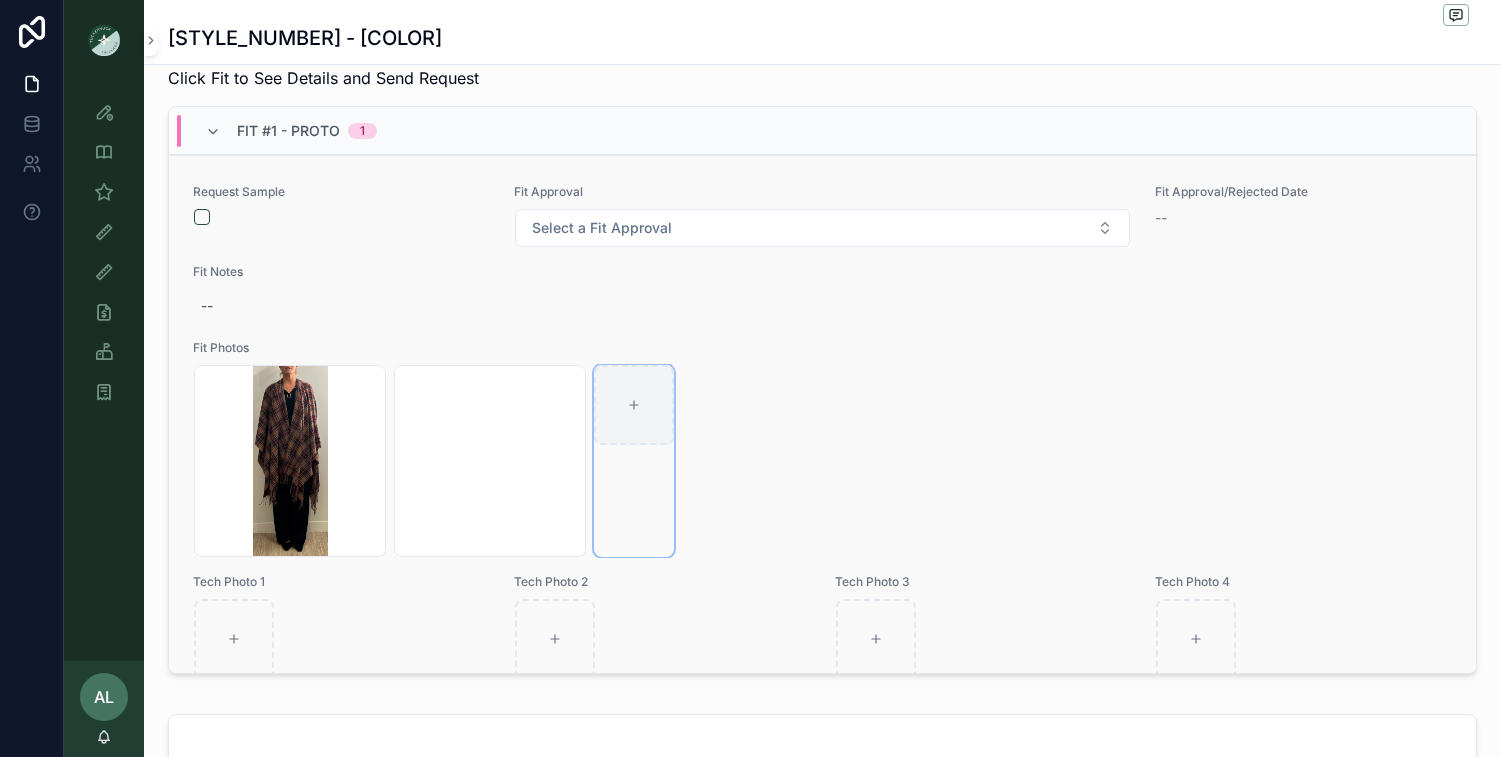 click 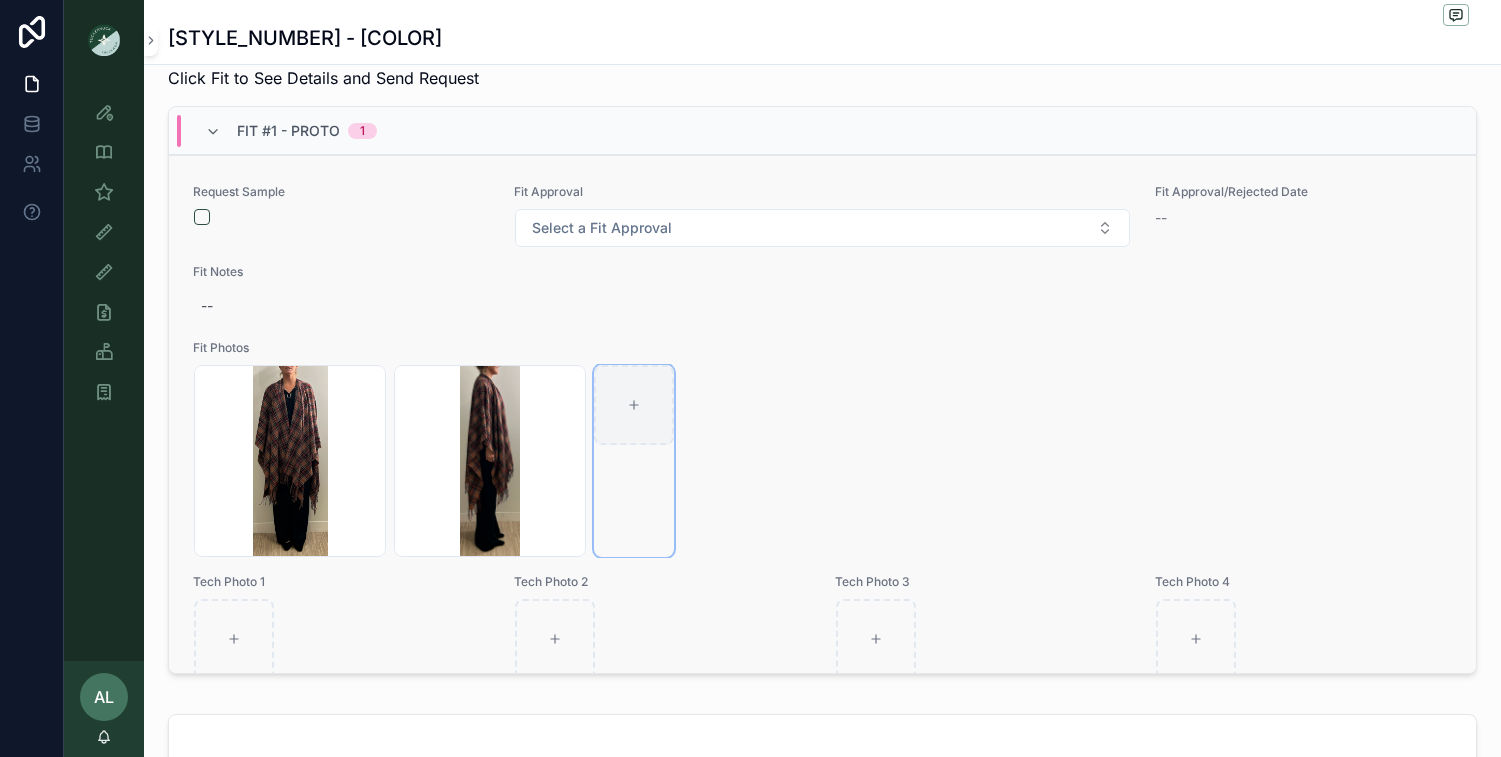 type on "**********" 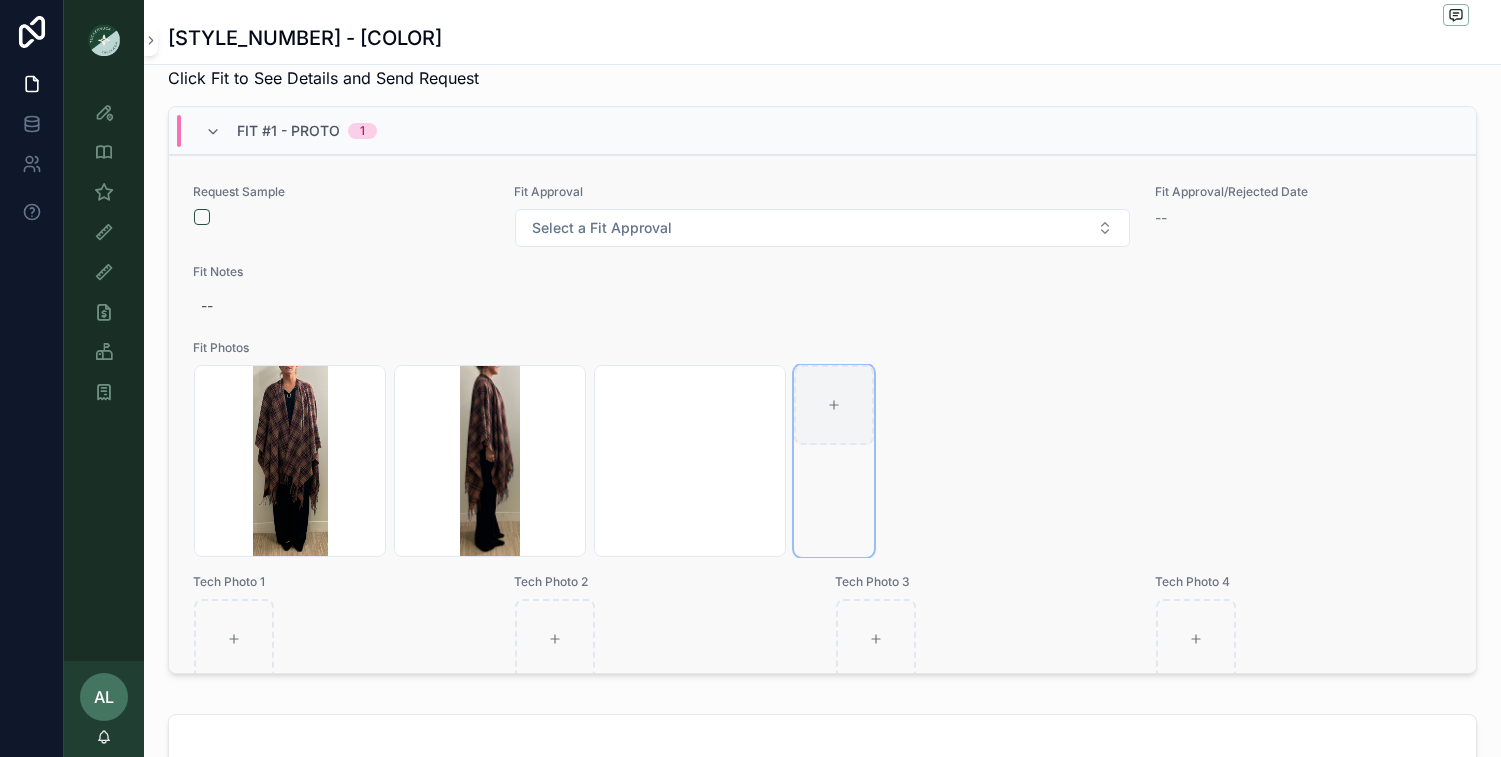 click 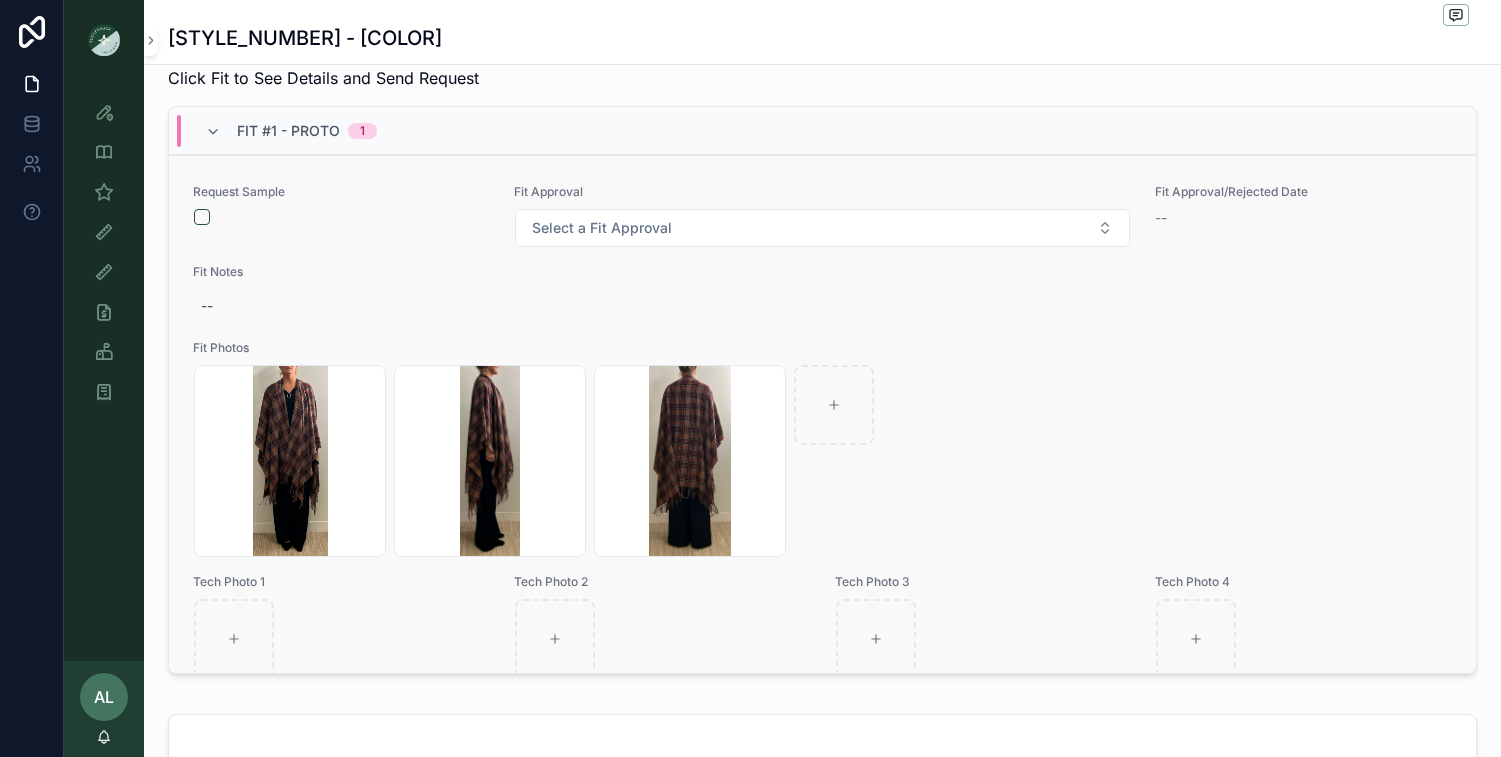 click on "Screenshot-[DATE]-[TIME] .png Screenshot-[DATE]-[TIME] .png Screenshot-[DATE]-[TIME] .png" at bounding box center [822, 461] 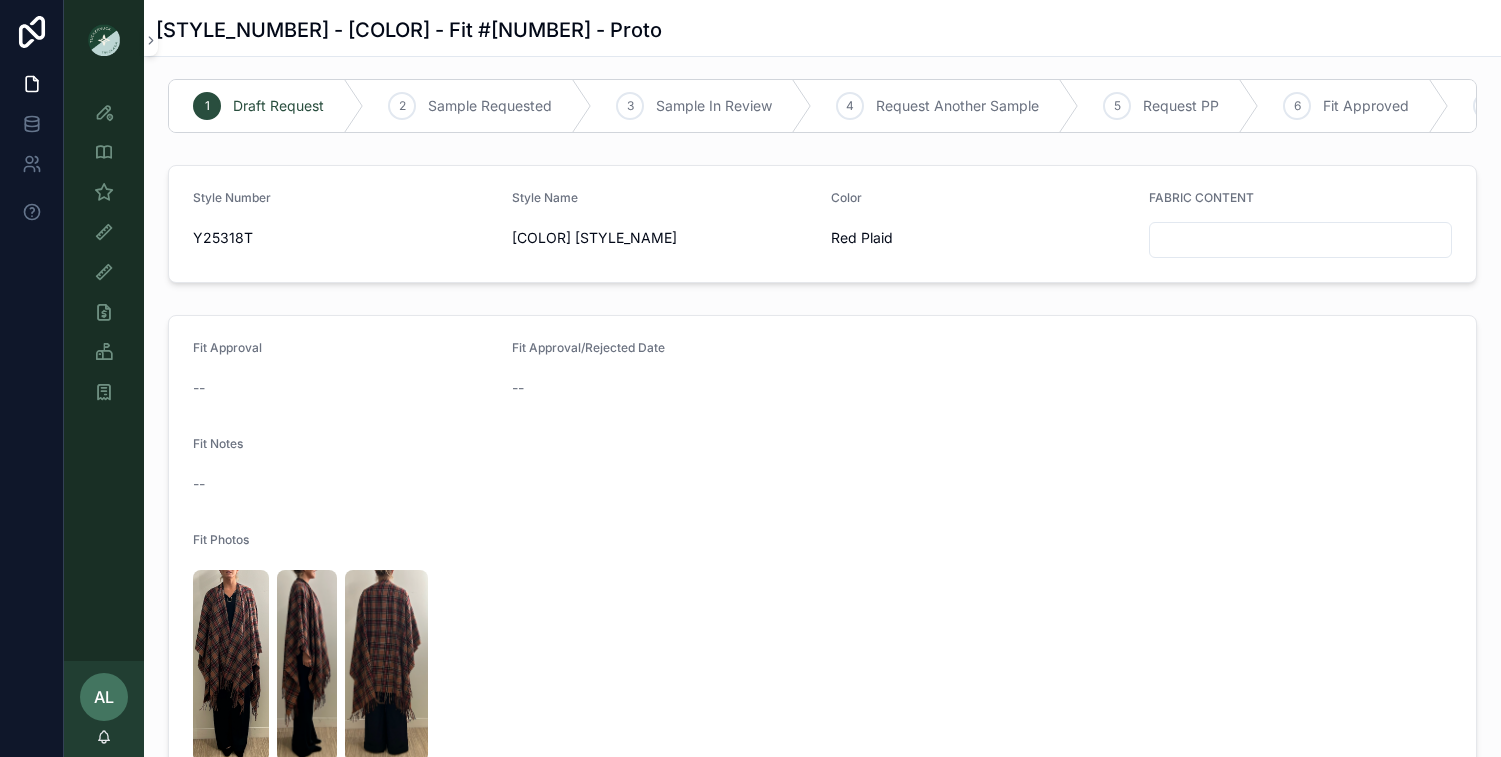 scroll, scrollTop: 0, scrollLeft: 0, axis: both 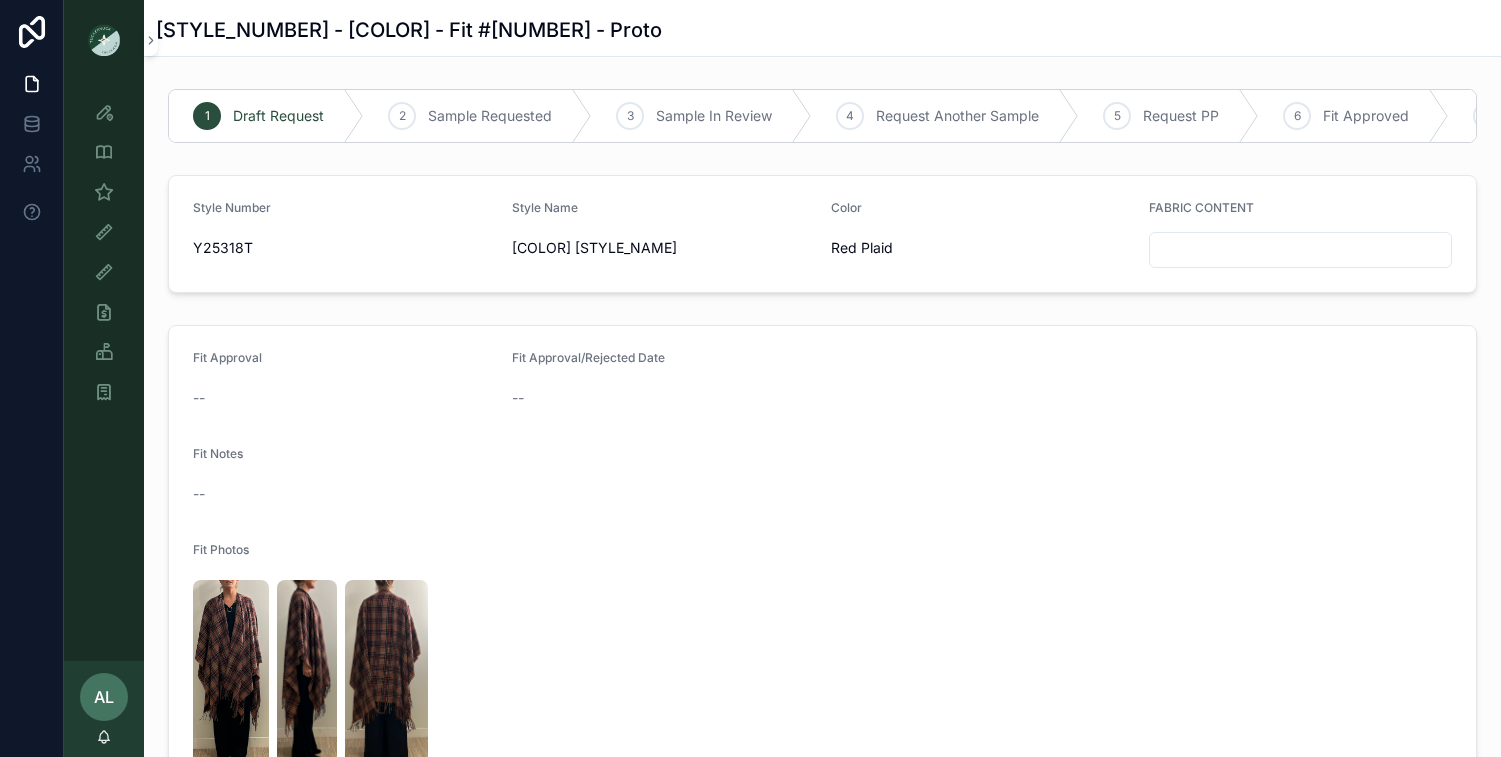 click on "Fit Photos" at bounding box center [822, 554] 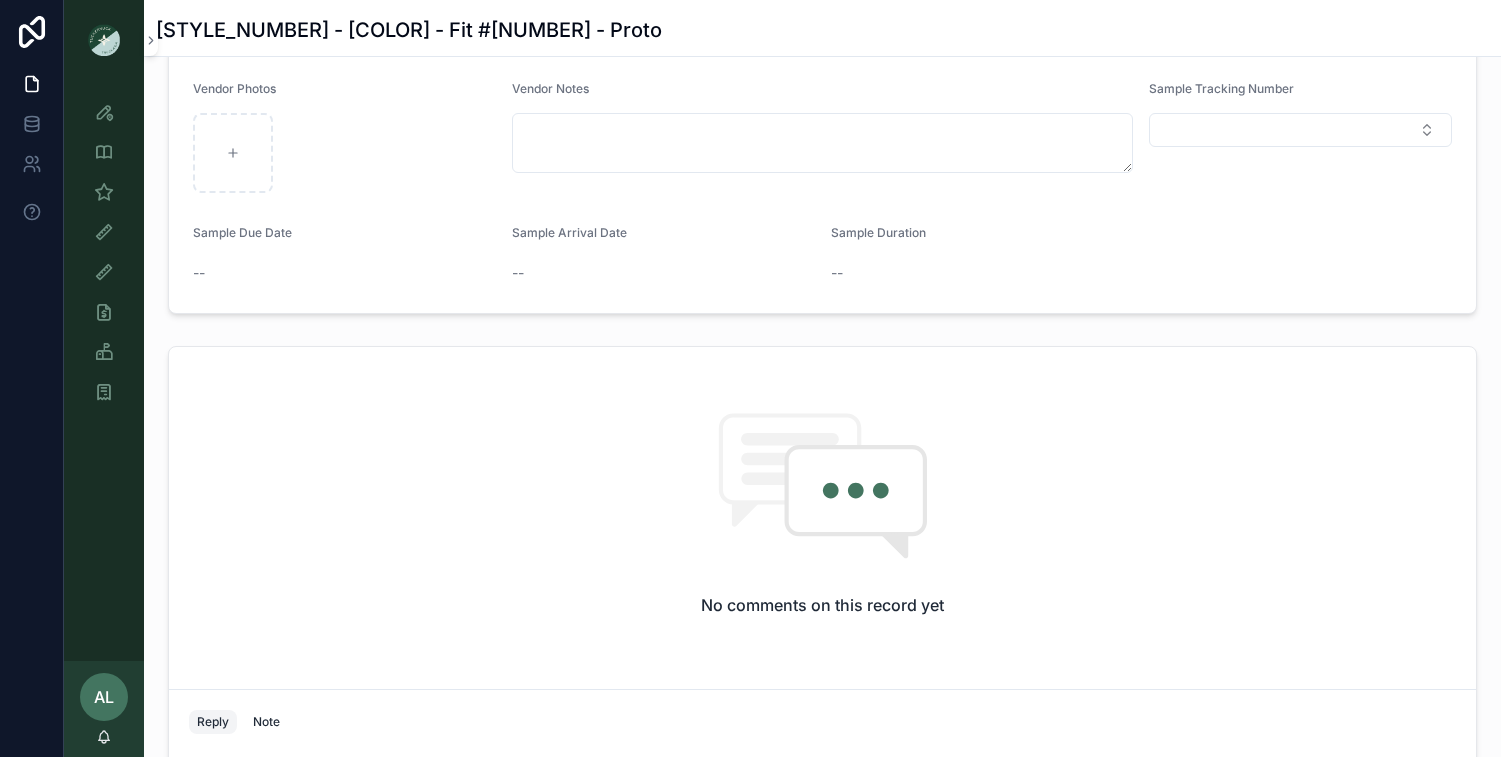 scroll, scrollTop: 732, scrollLeft: 0, axis: vertical 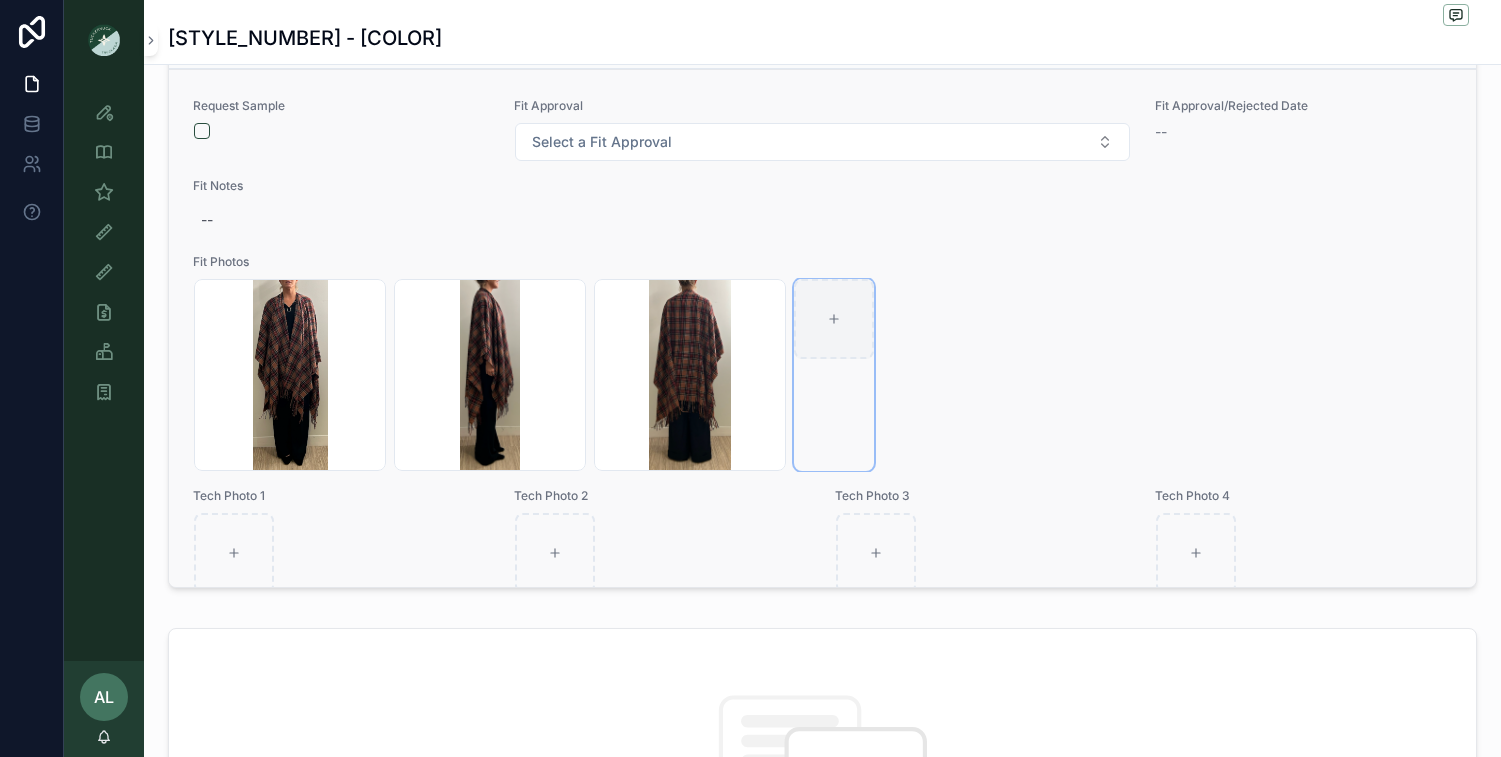 click 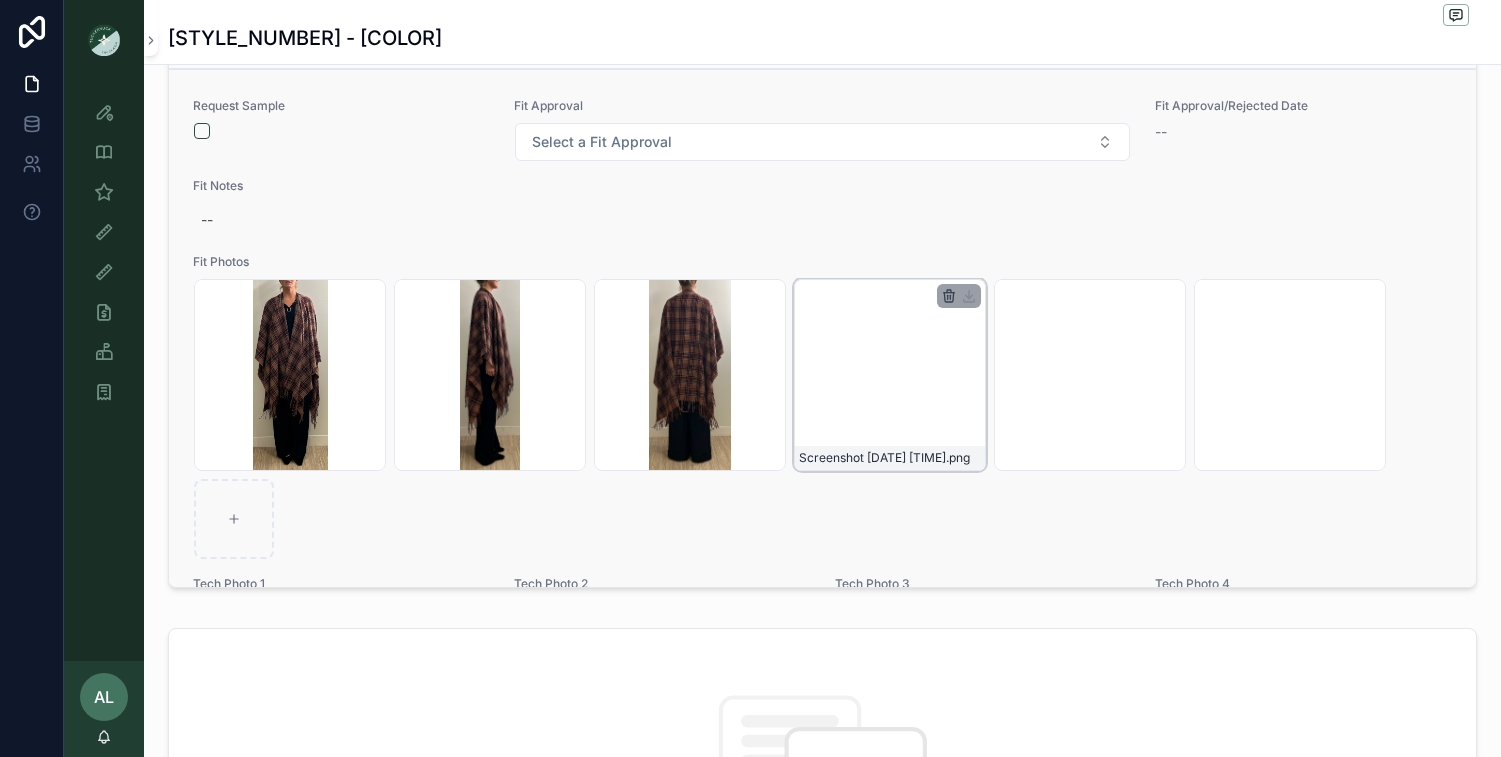 click 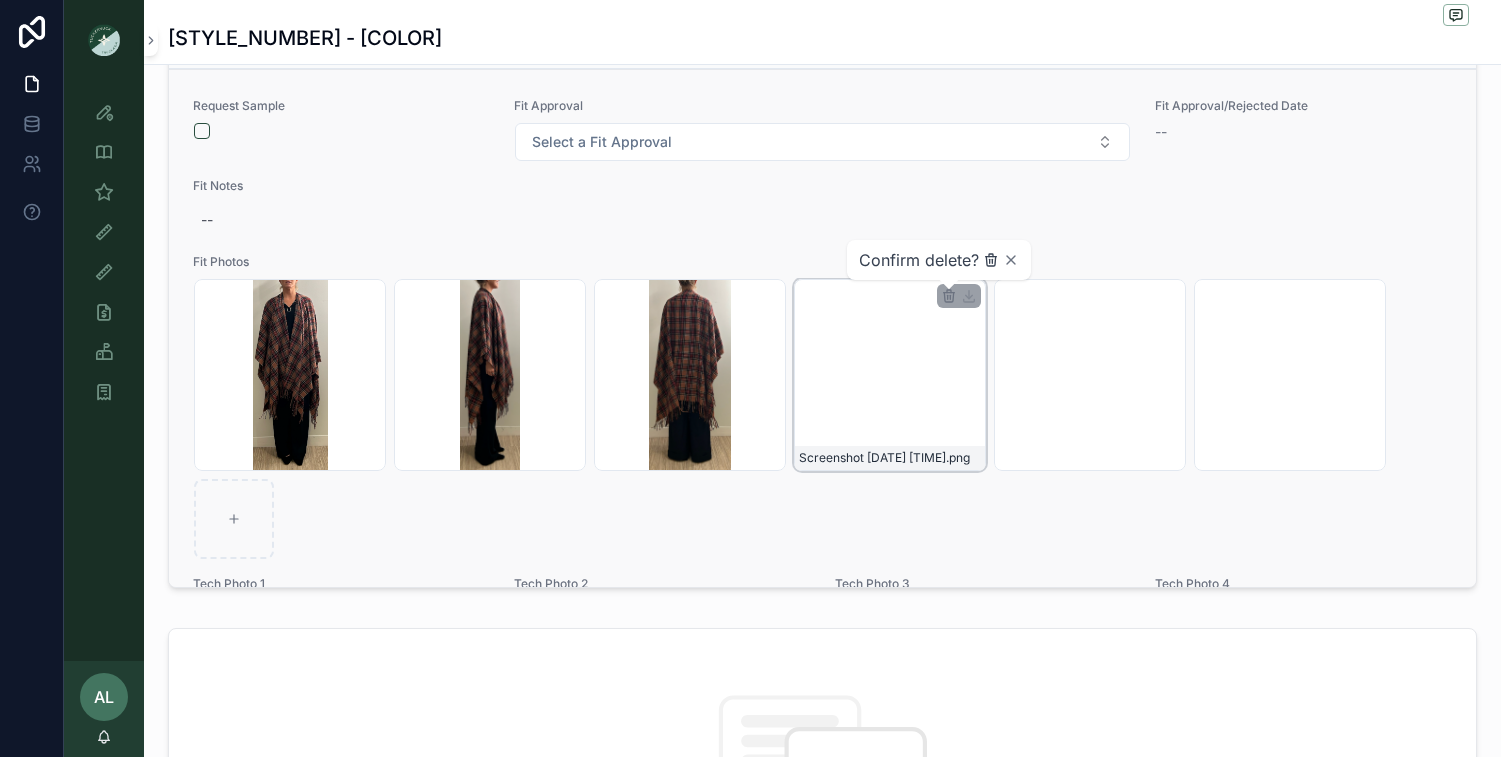 click 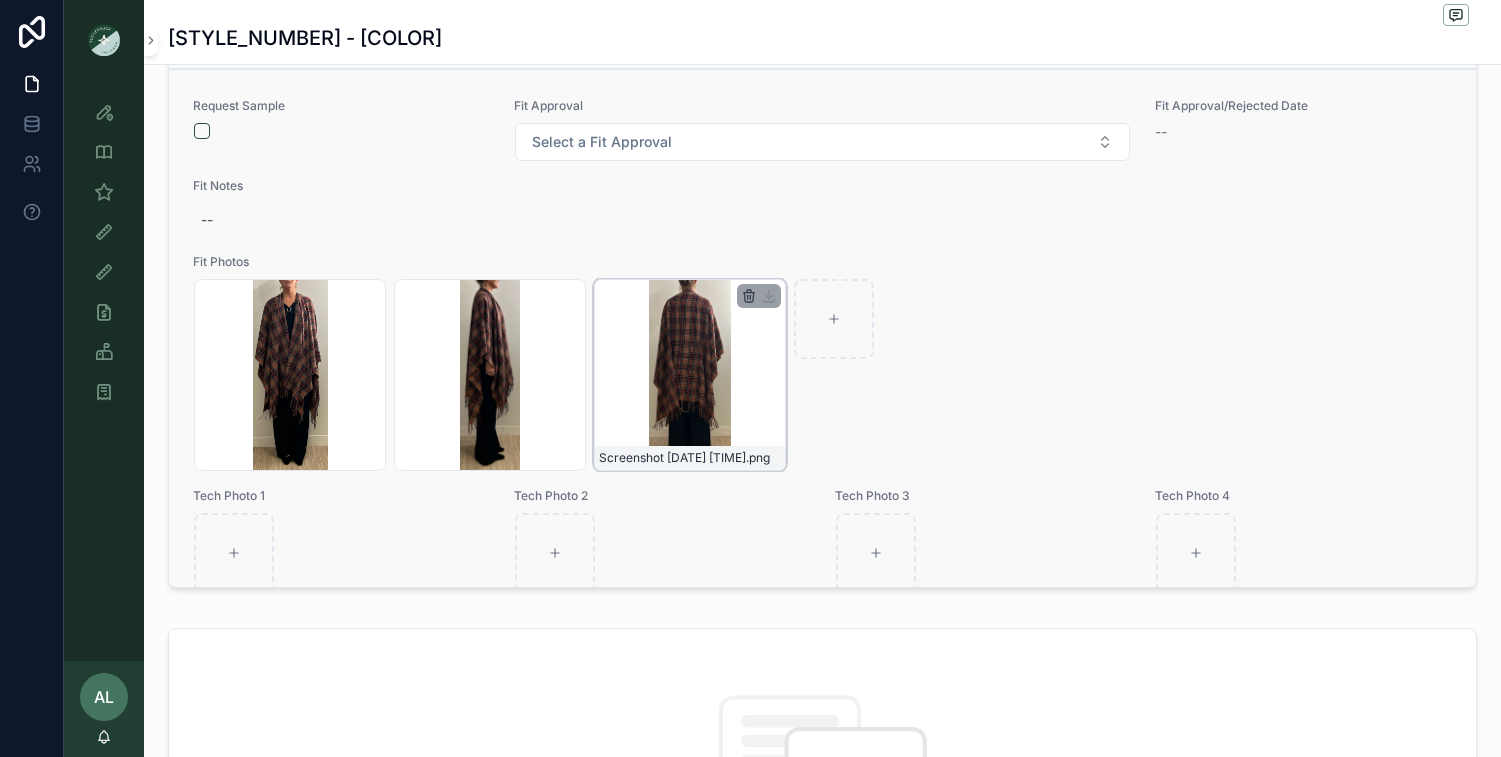 click 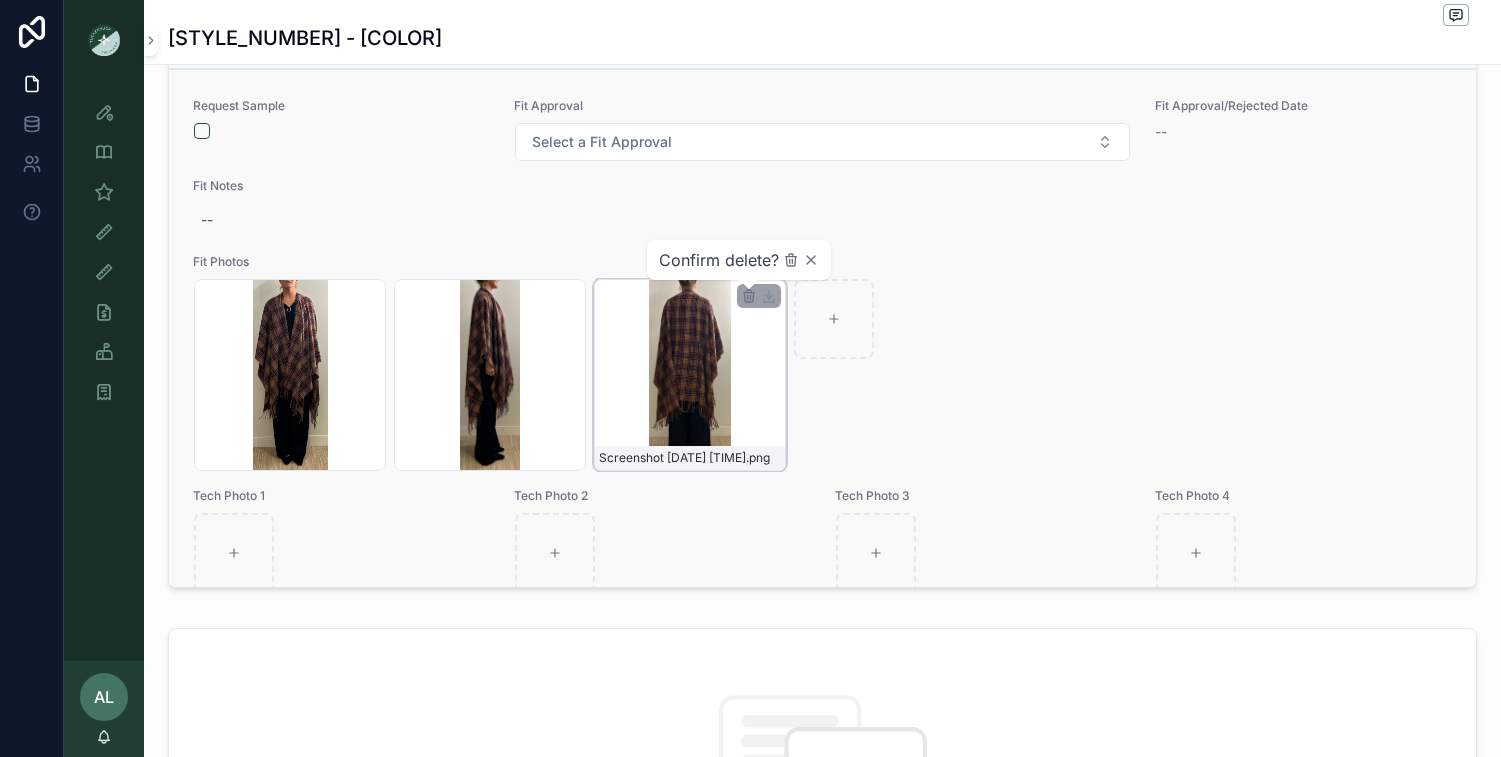 click on "Confirm delete?" at bounding box center (719, 260) 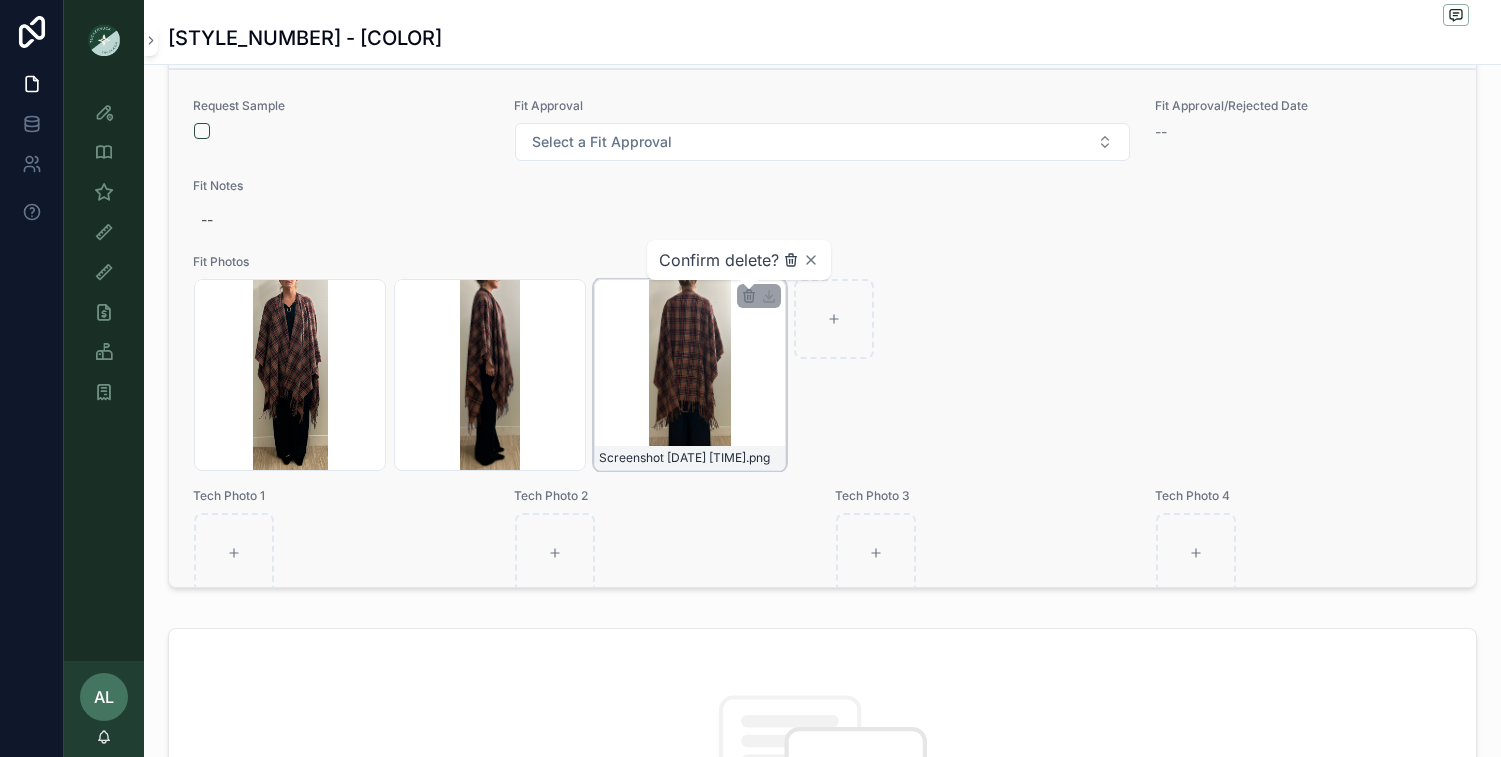 click 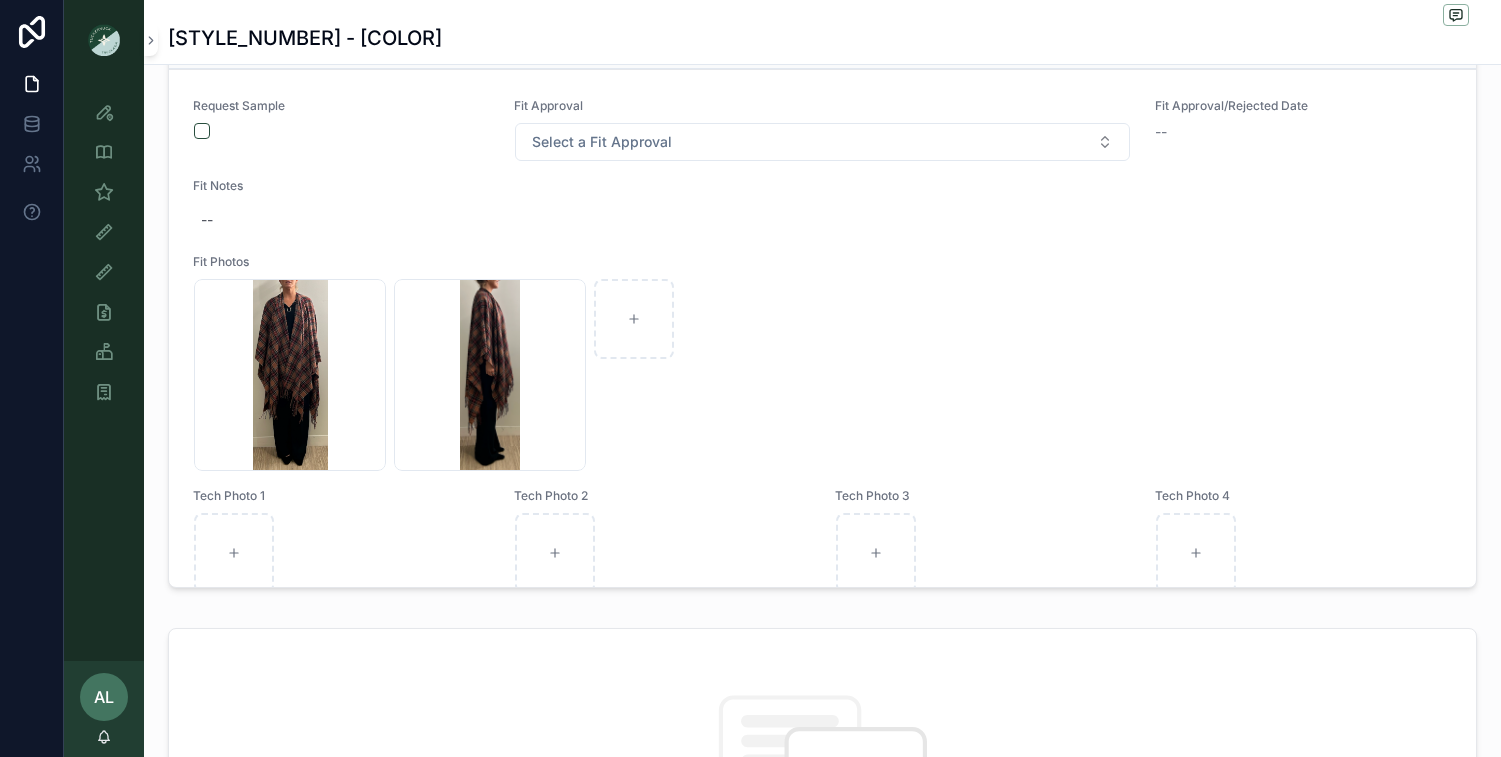 click 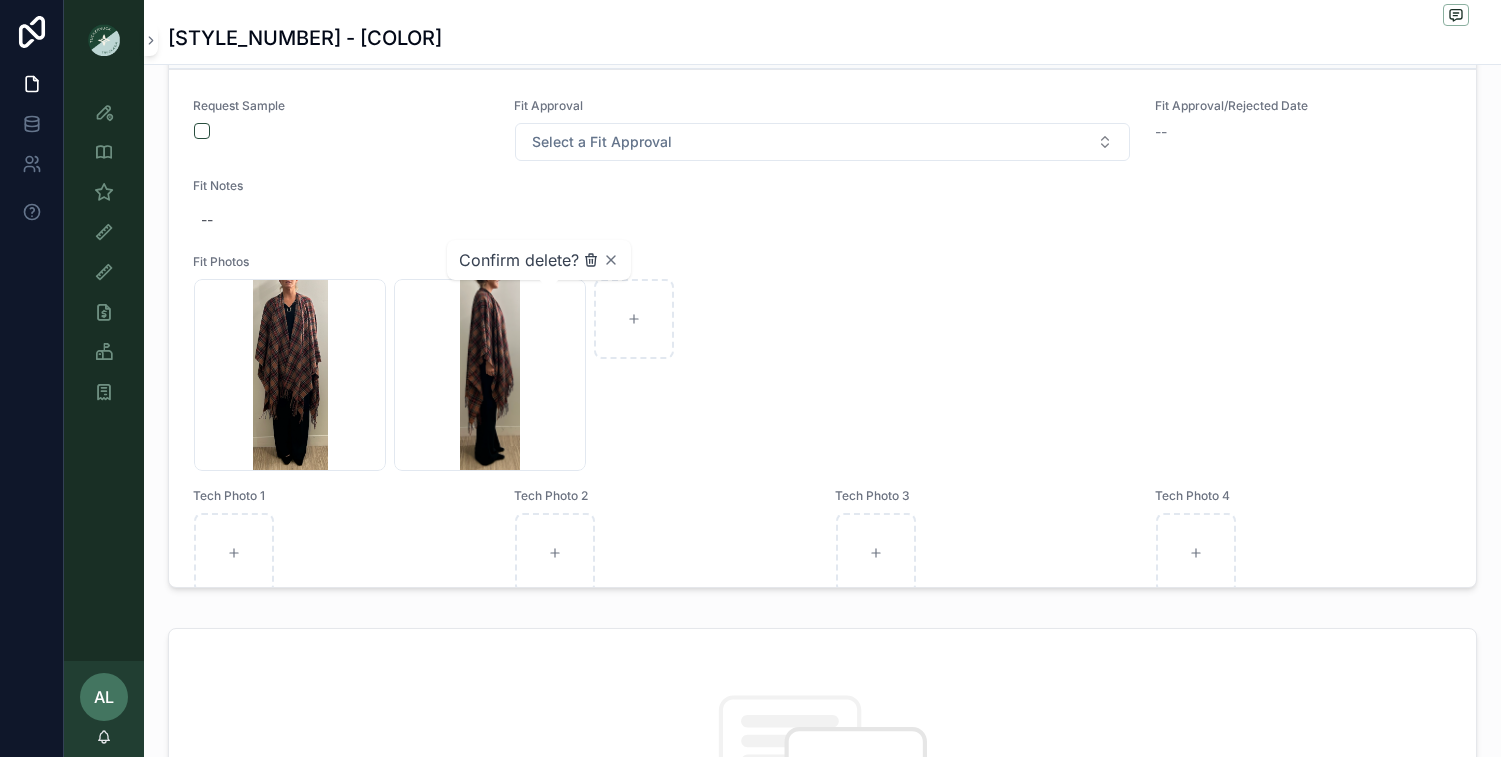 click 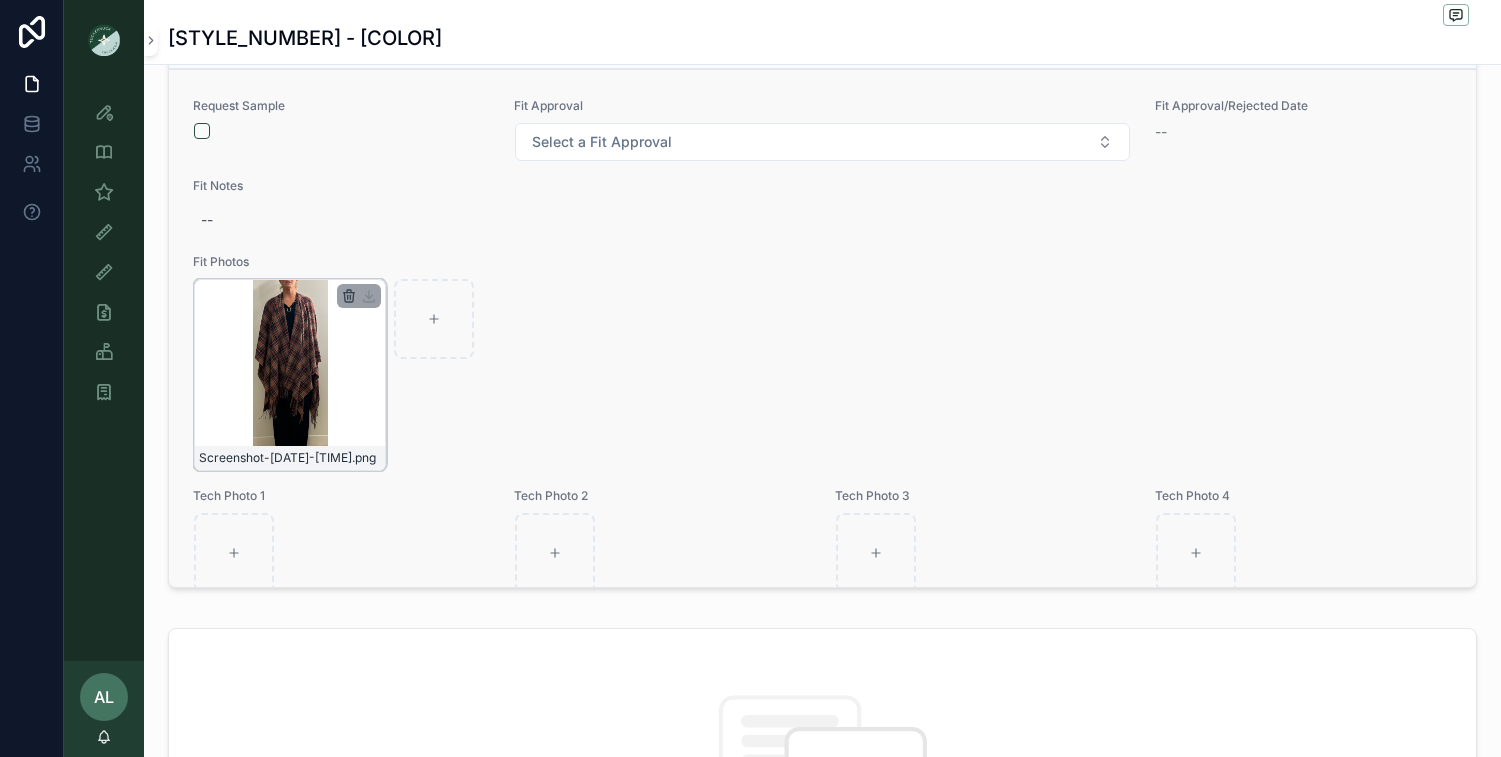 click 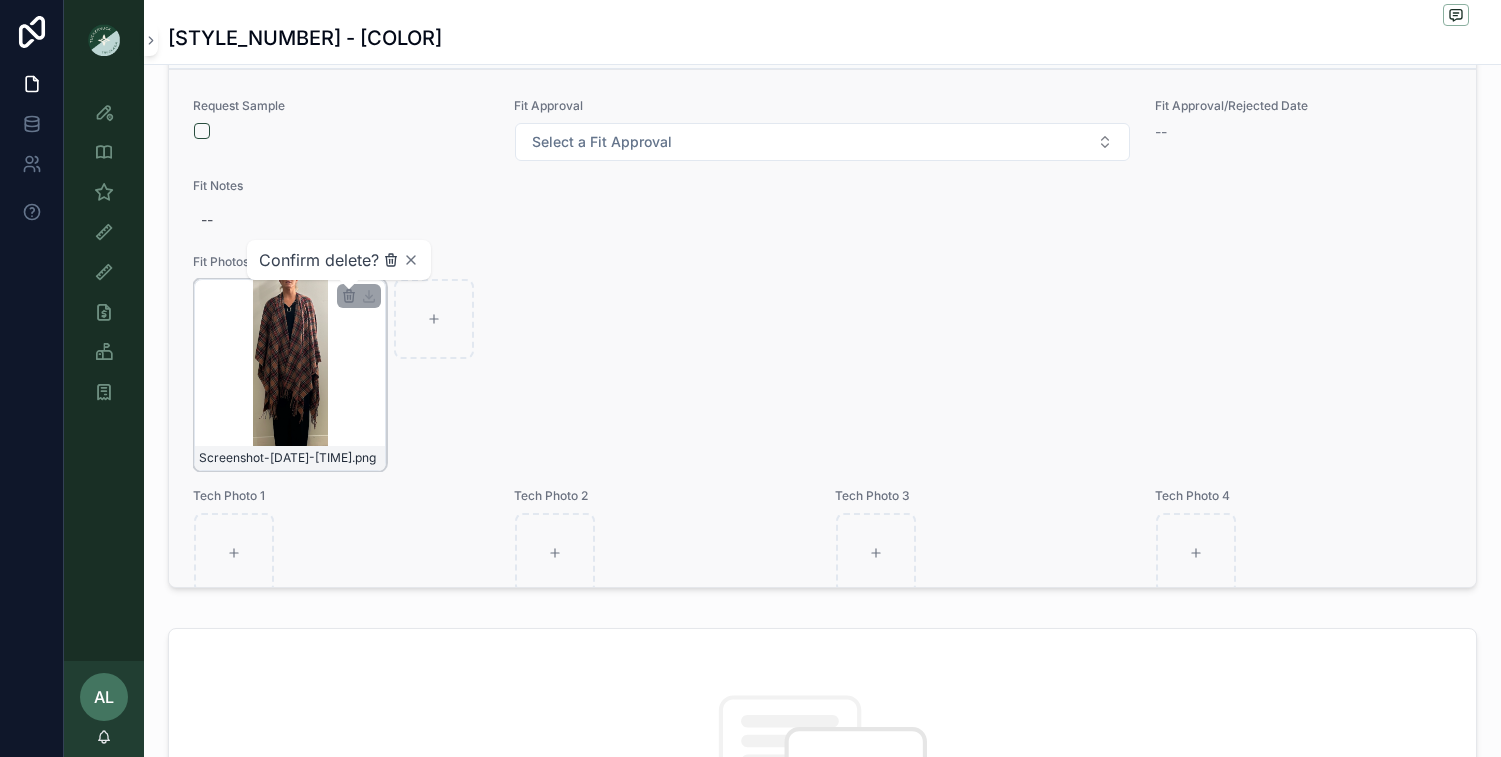 click 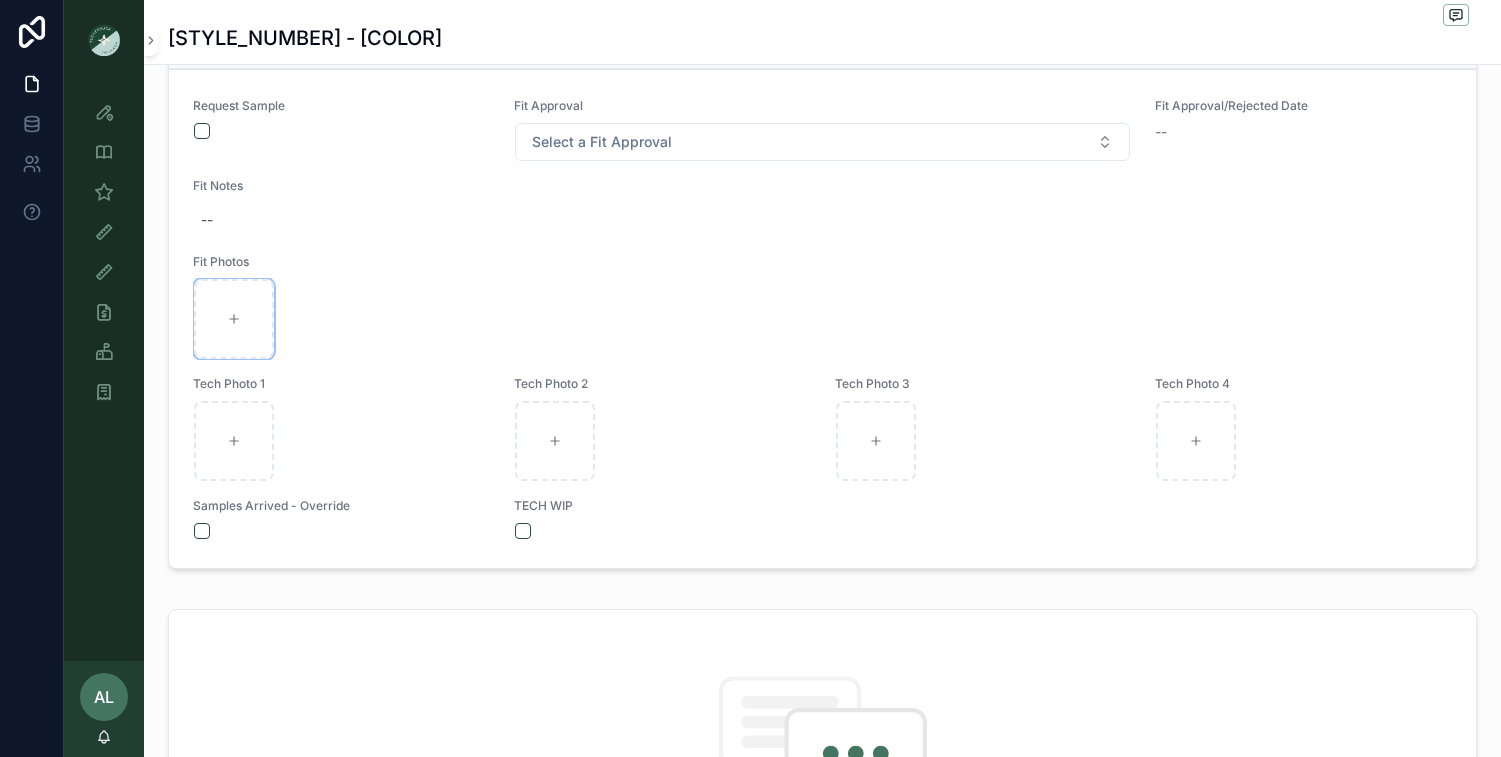type on "**********" 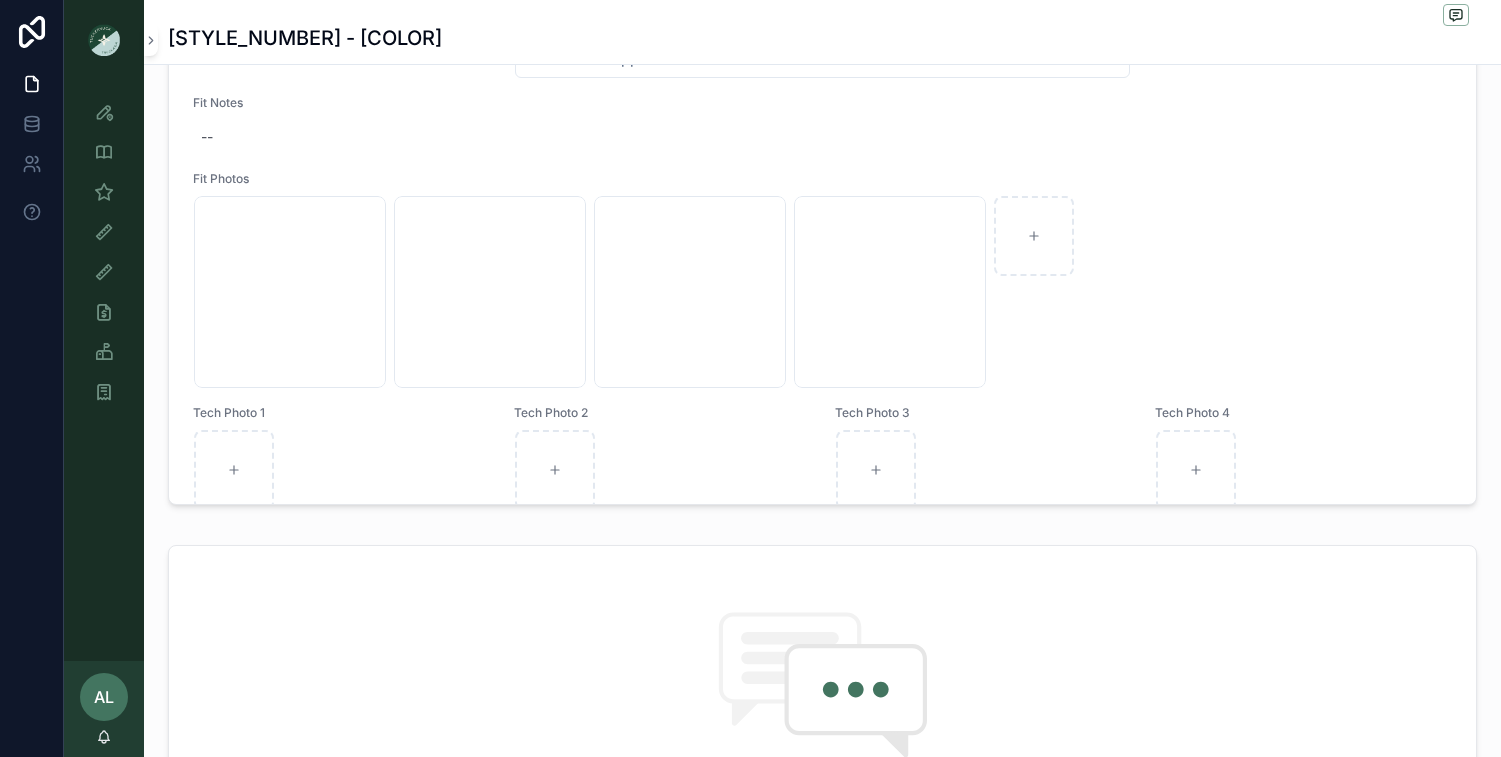 scroll, scrollTop: 816, scrollLeft: 0, axis: vertical 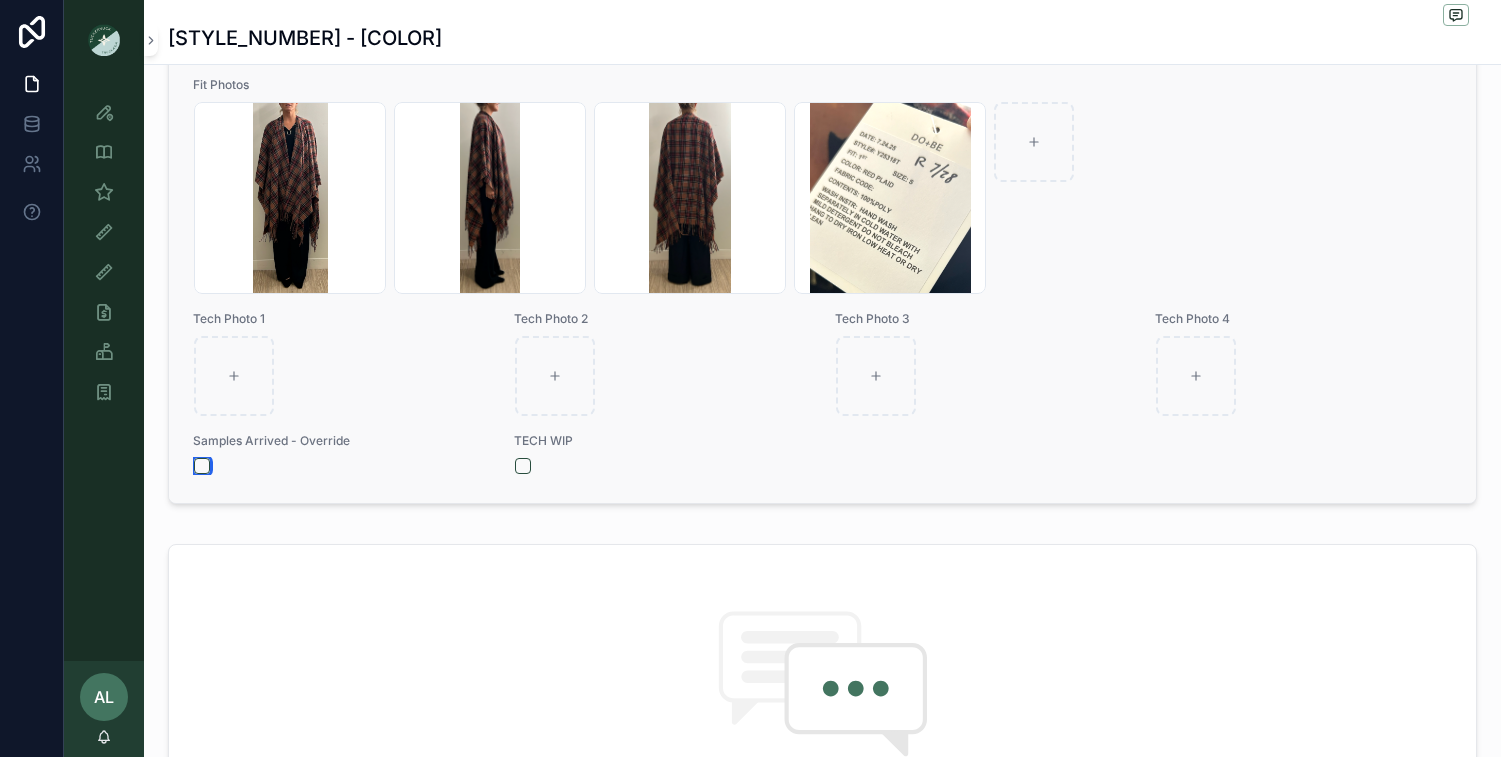 click at bounding box center (202, 466) 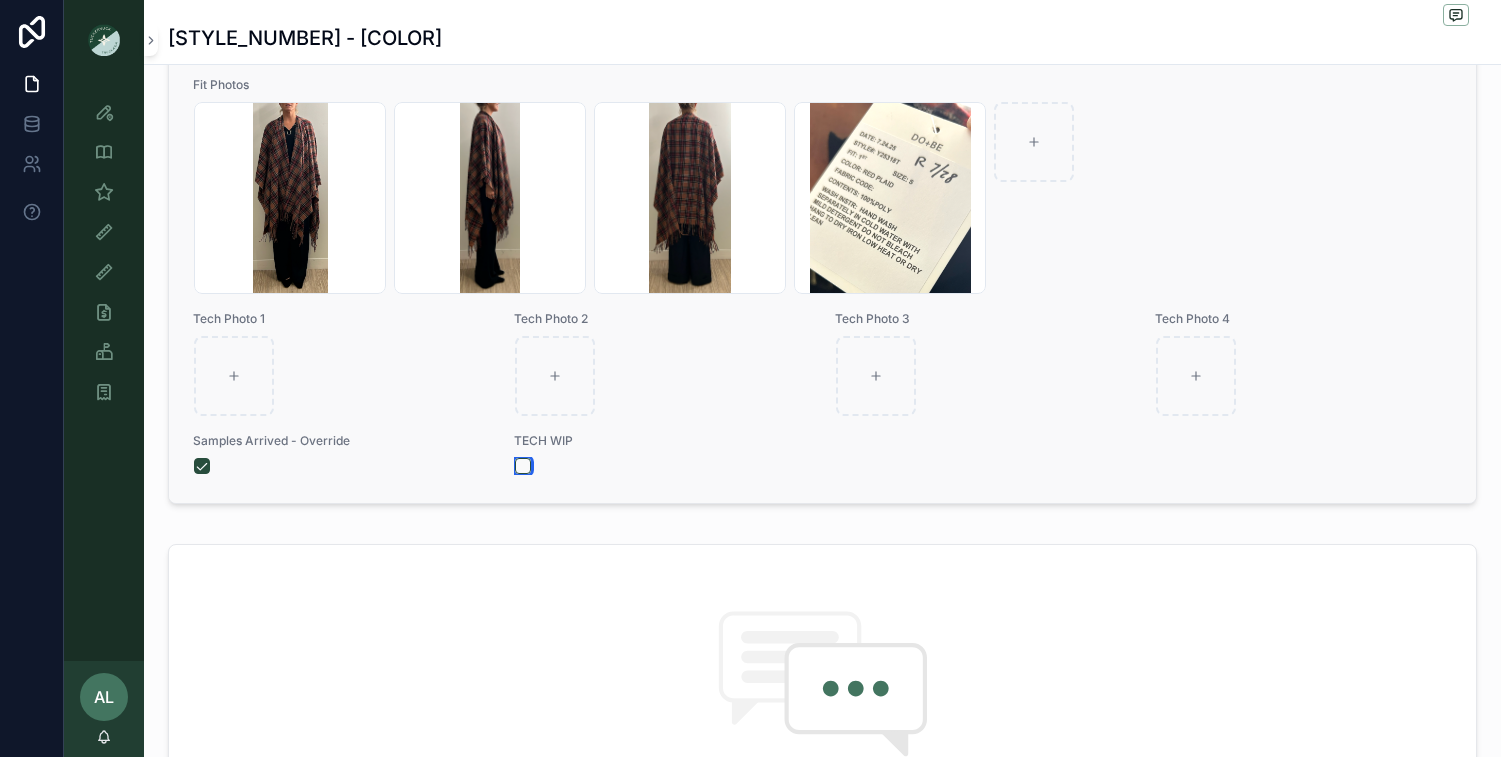 click at bounding box center (523, 466) 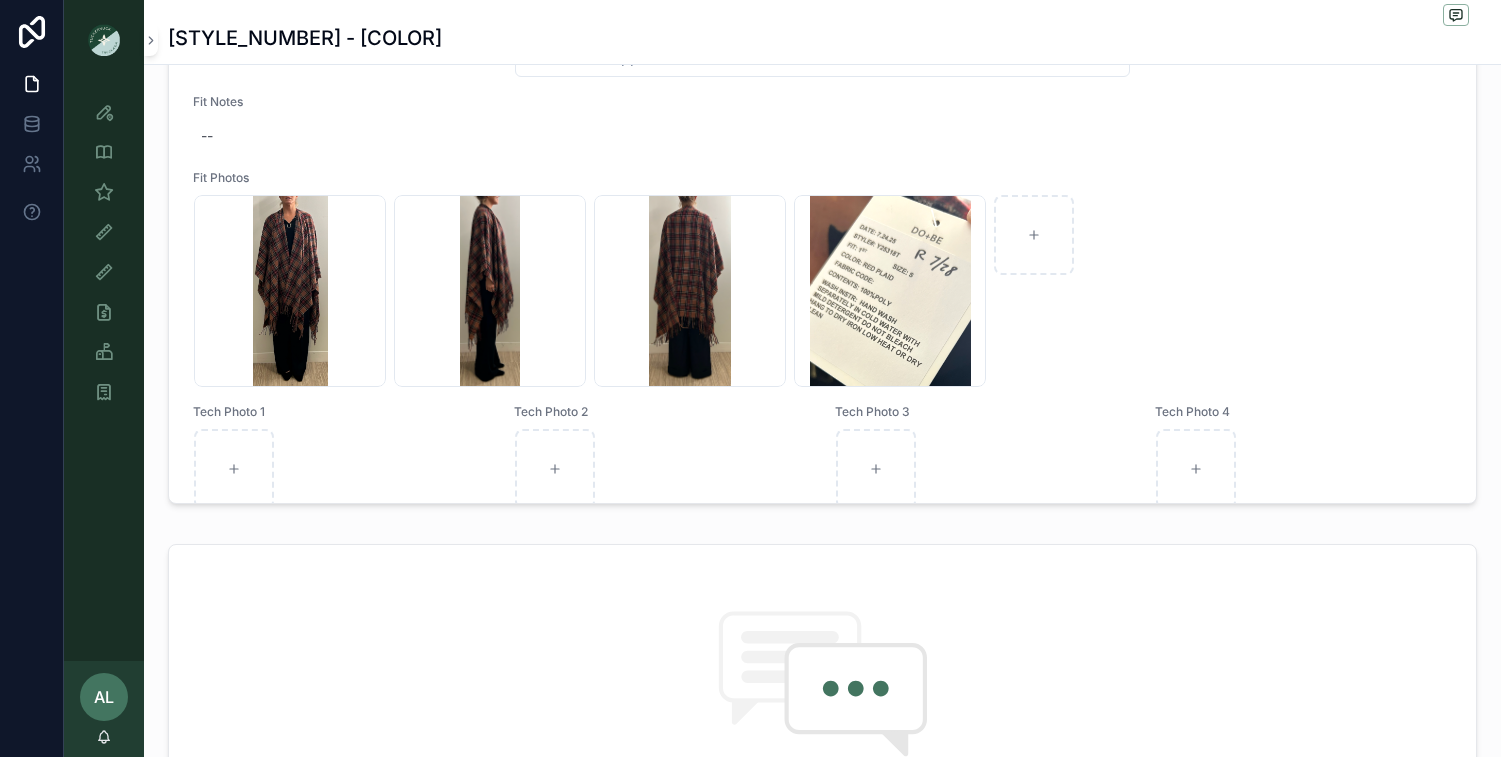 scroll, scrollTop: 93, scrollLeft: 0, axis: vertical 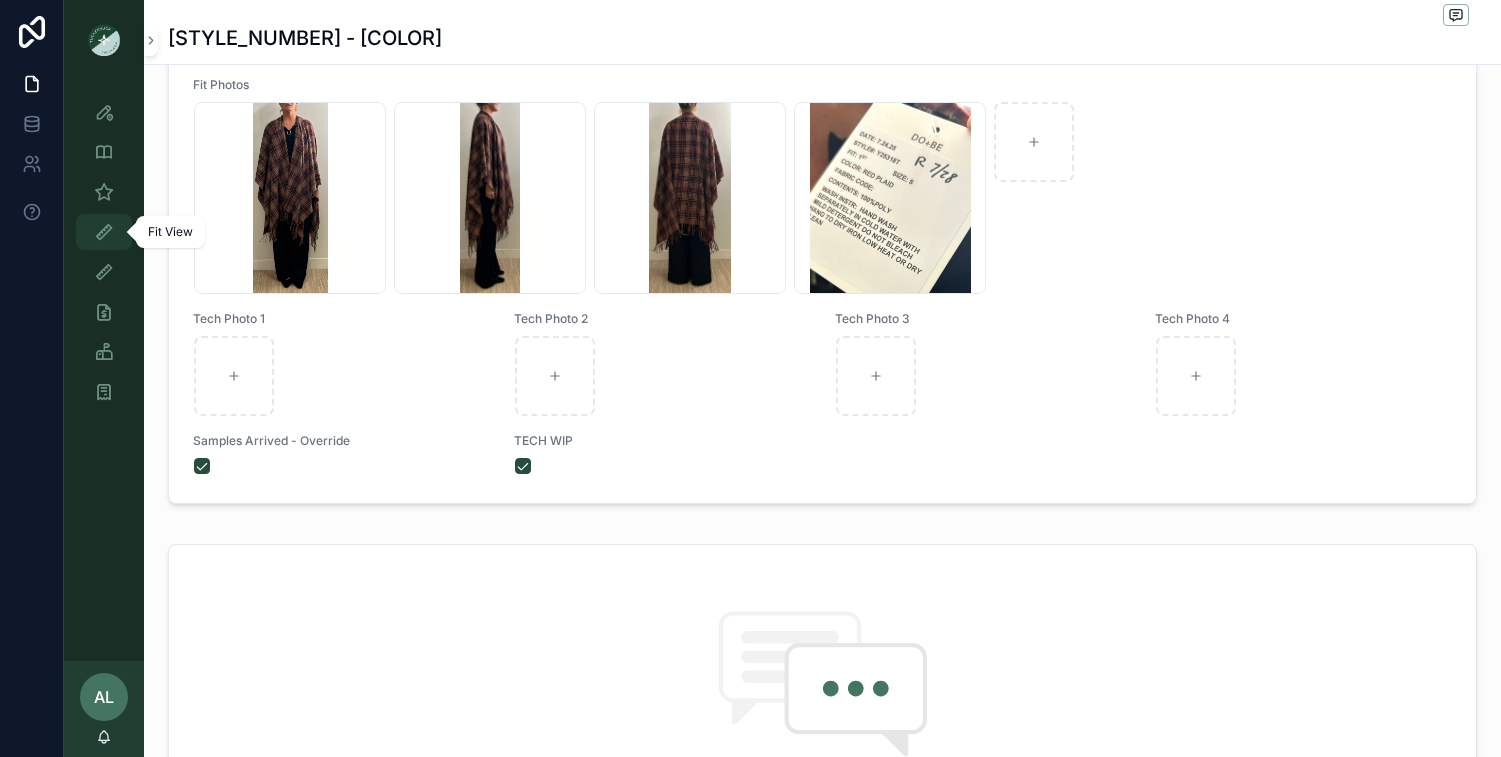 click at bounding box center (104, 232) 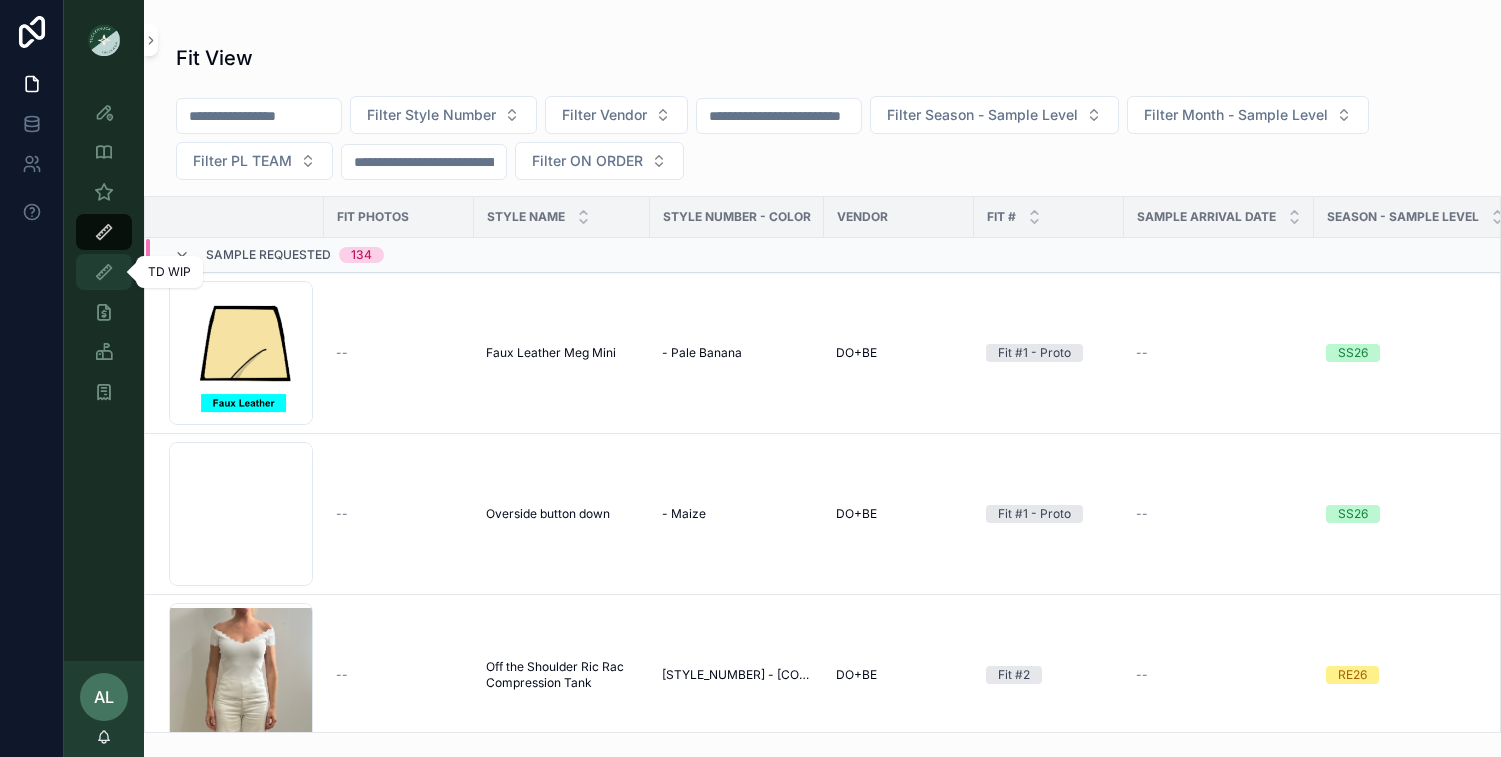 click on "TD WIP" at bounding box center (104, 272) 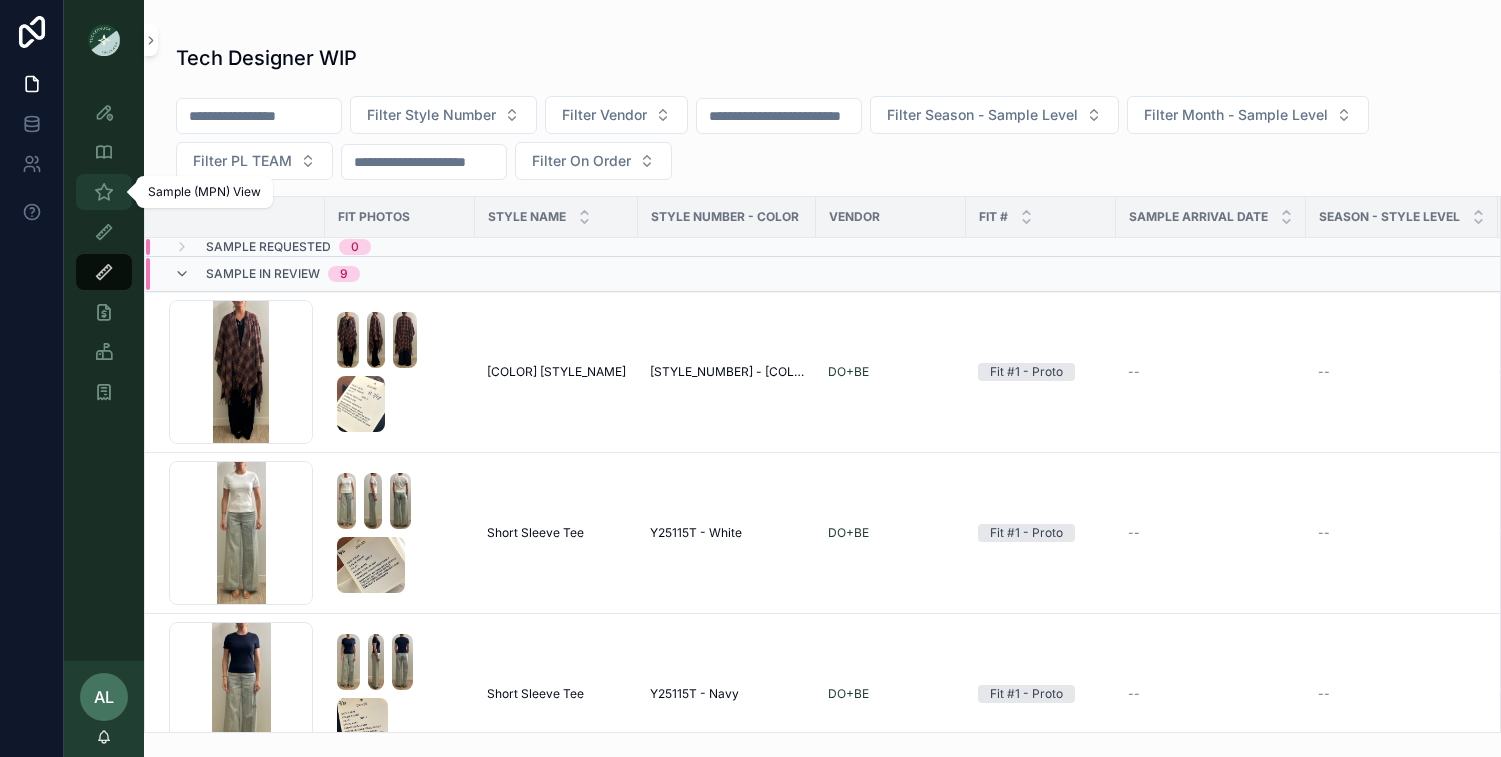 click at bounding box center (104, 192) 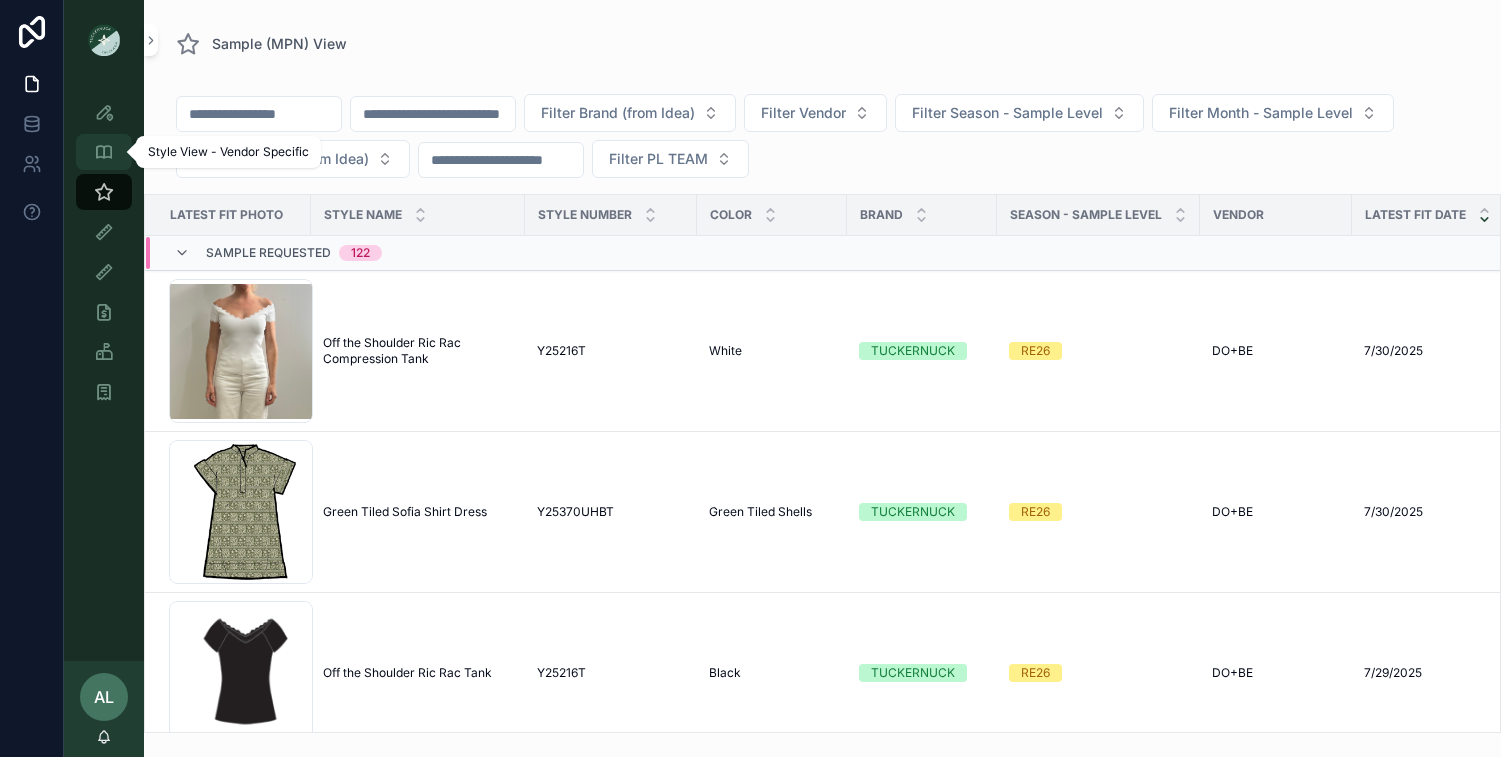click at bounding box center [104, 152] 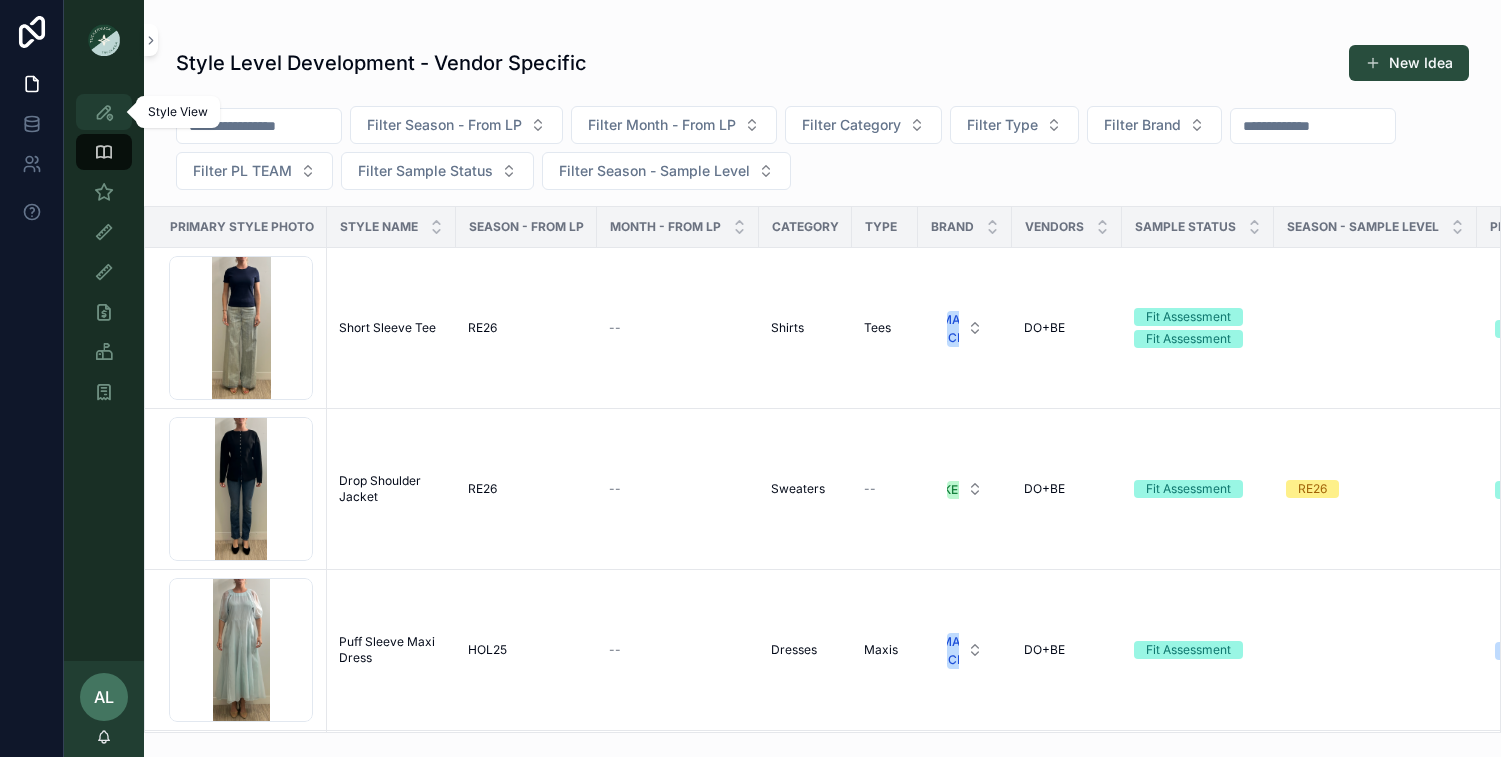 click on "Style View" at bounding box center (104, 112) 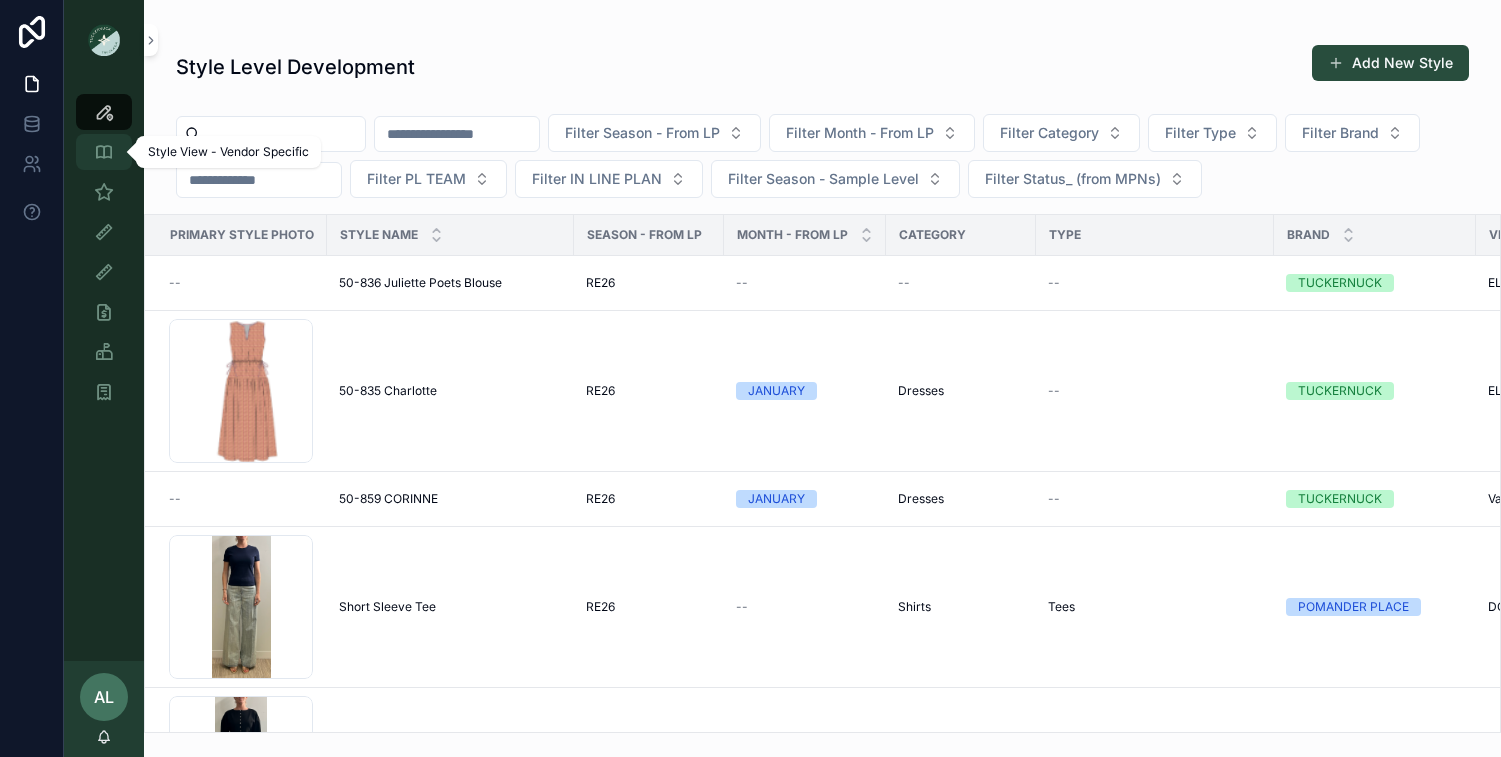 click at bounding box center [104, 152] 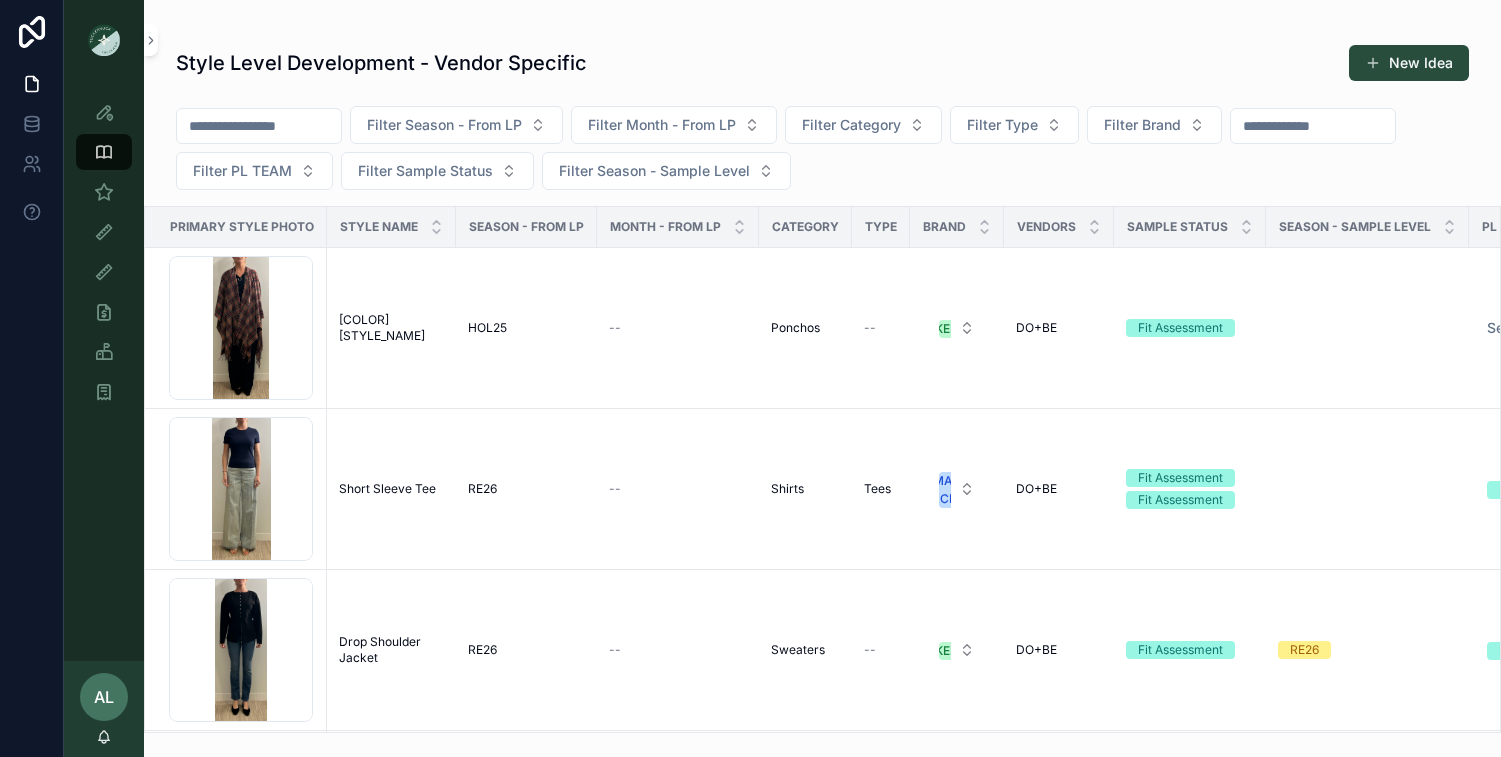 click on "Style Level Development - Vendor Specific New Idea" at bounding box center [822, 63] 